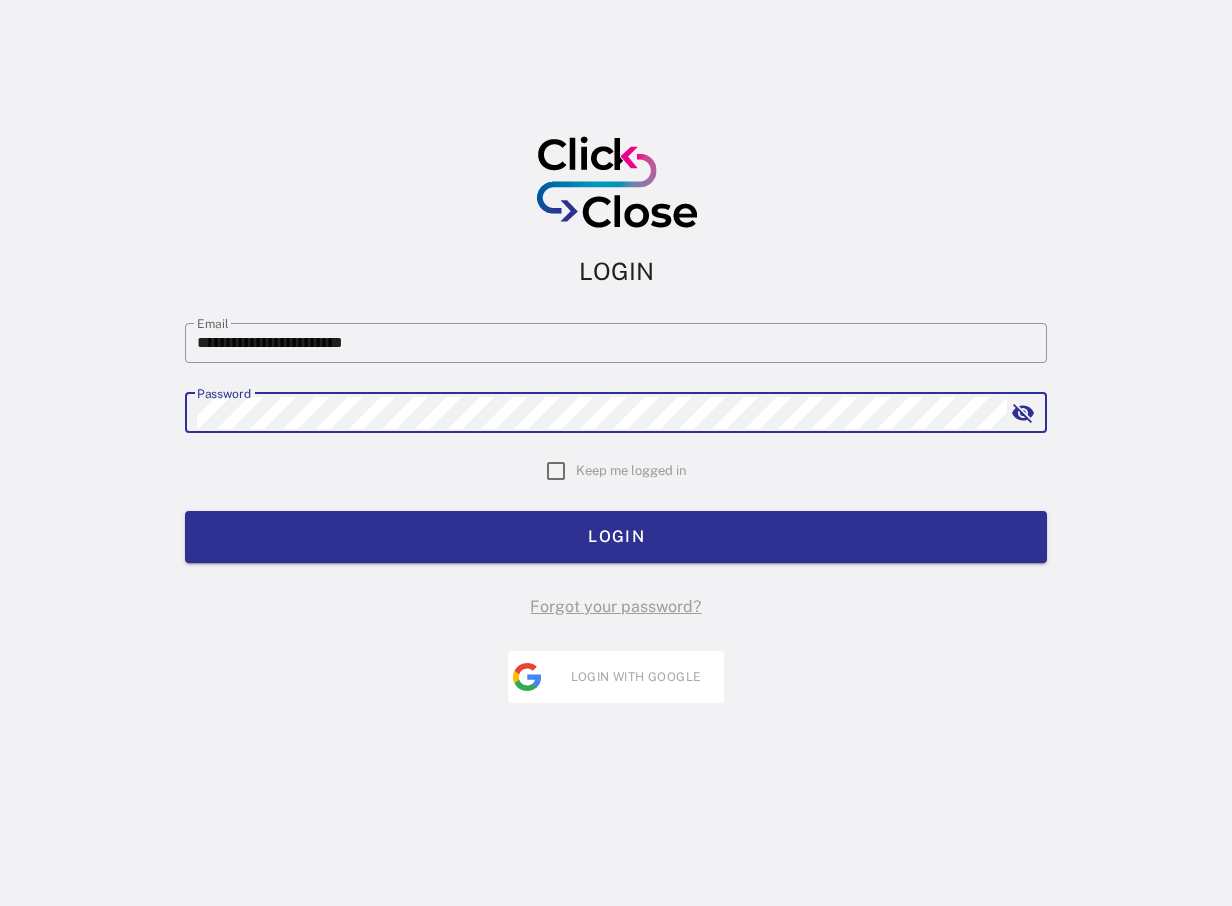 scroll, scrollTop: 0, scrollLeft: 0, axis: both 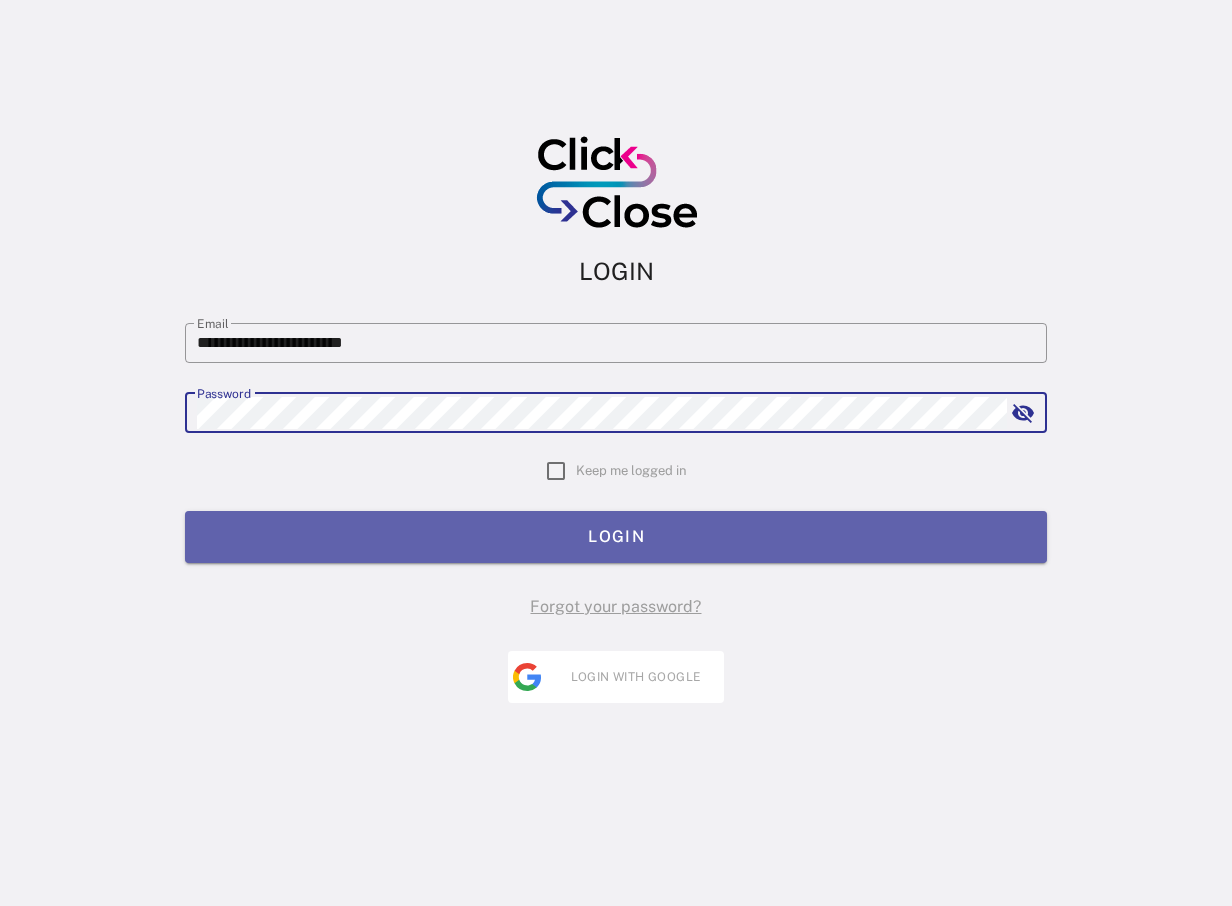 click on "LOGIN" at bounding box center (616, 536) 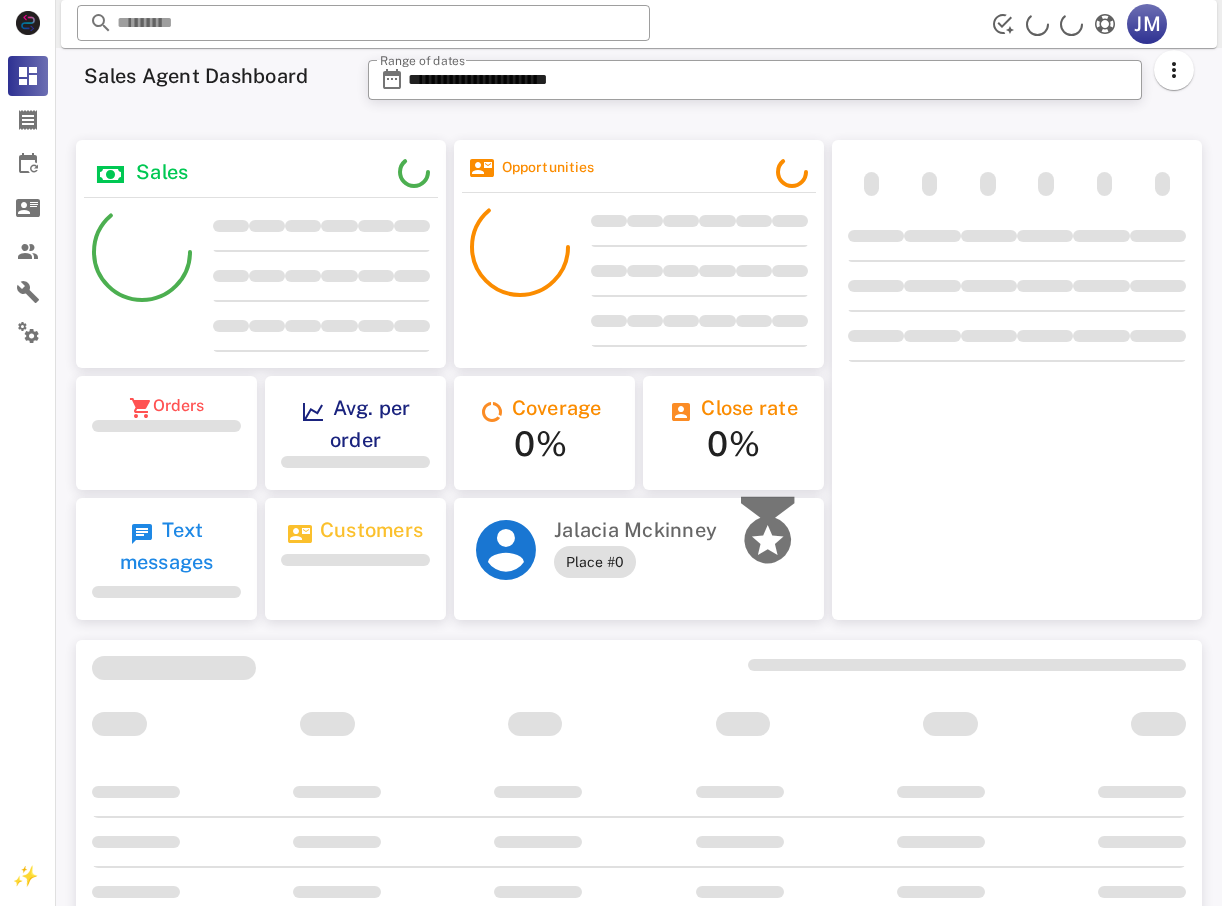 scroll, scrollTop: 0, scrollLeft: 0, axis: both 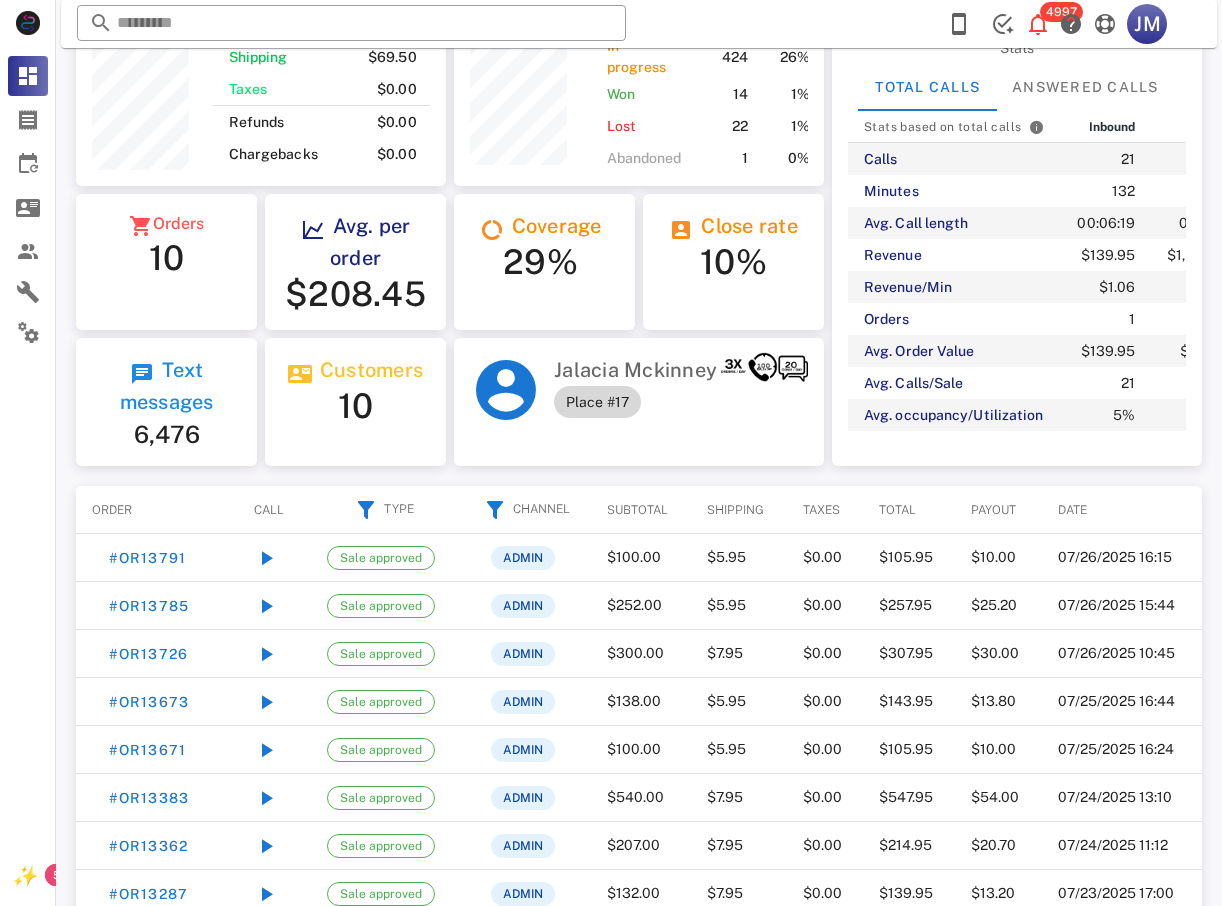 click on "Place #17" at bounding box center (597, 402) 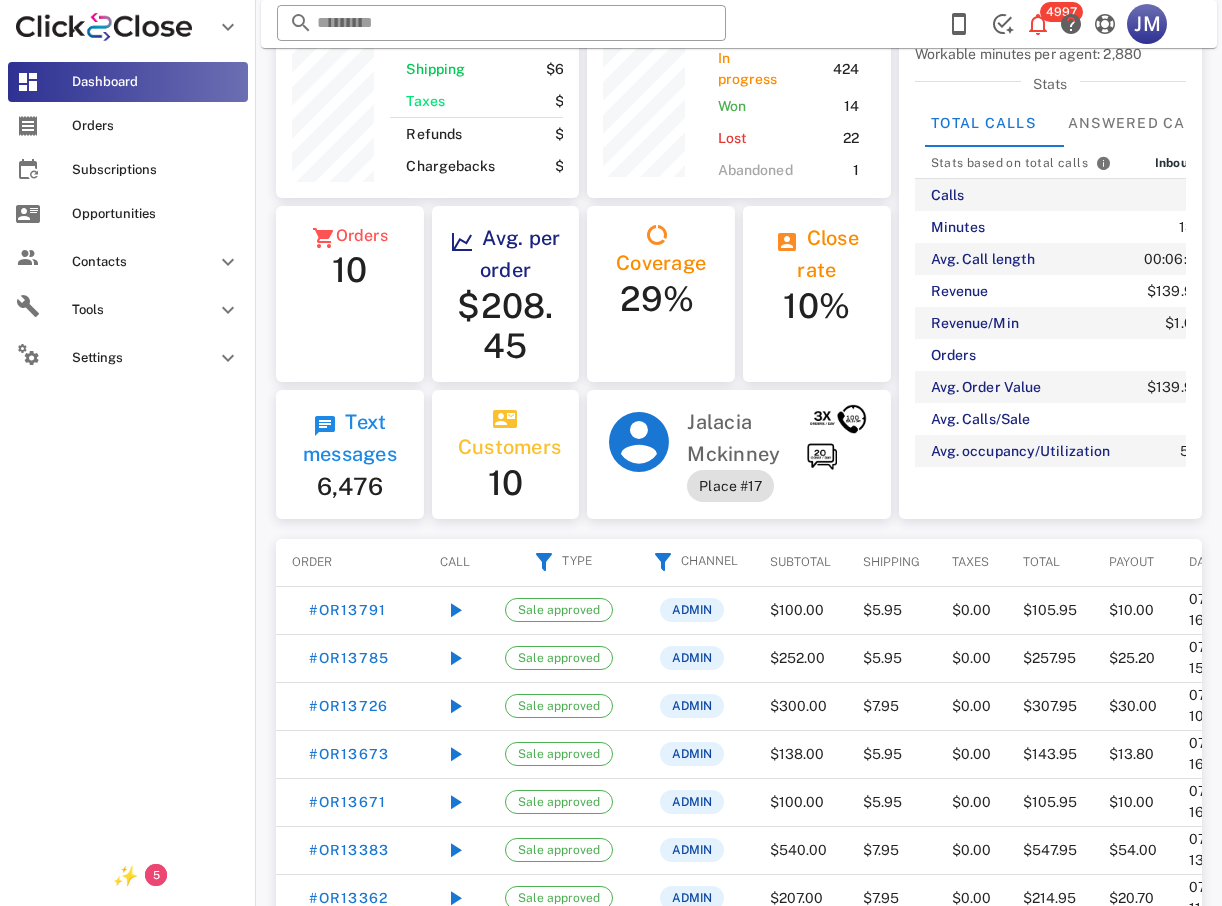 scroll, scrollTop: 250, scrollLeft: 304, axis: both 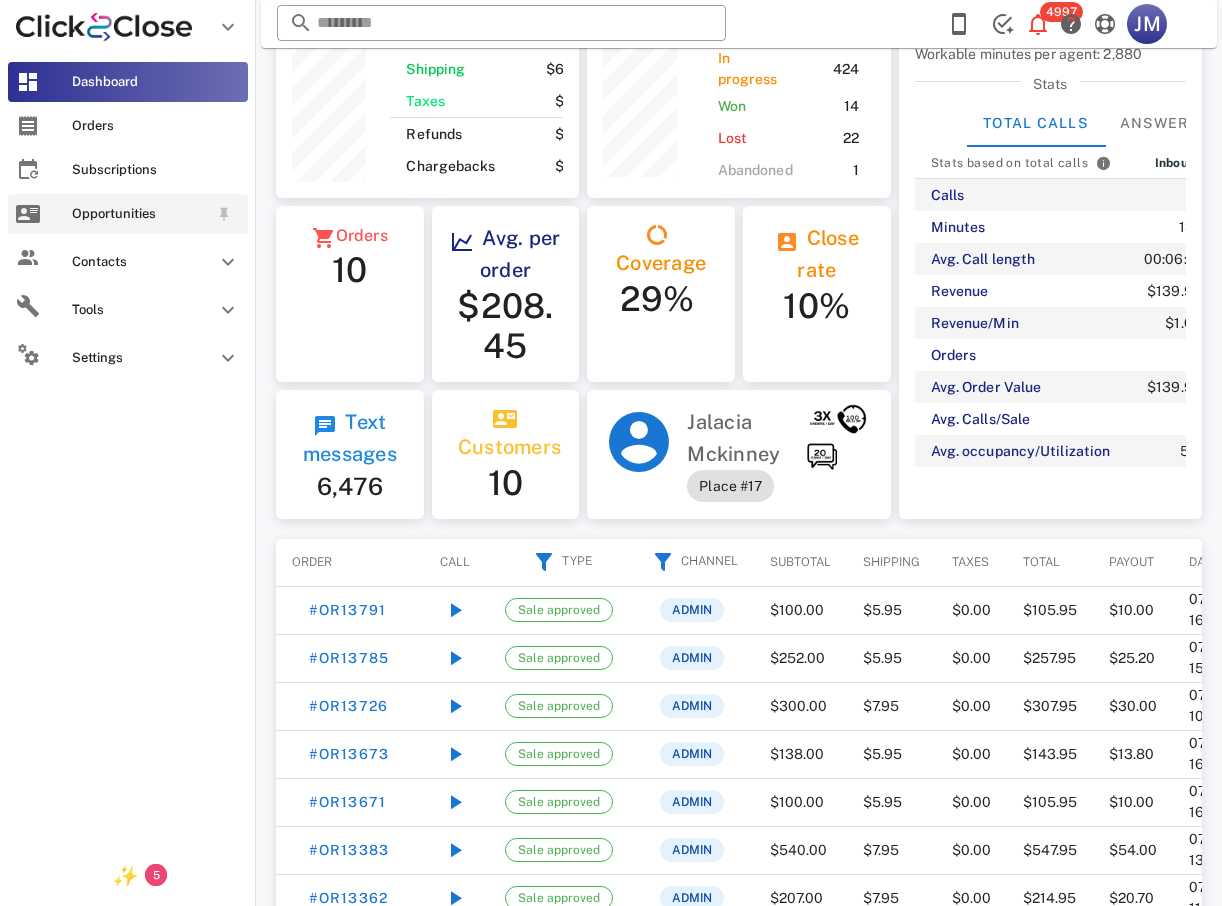 click on "Opportunities" at bounding box center (140, 214) 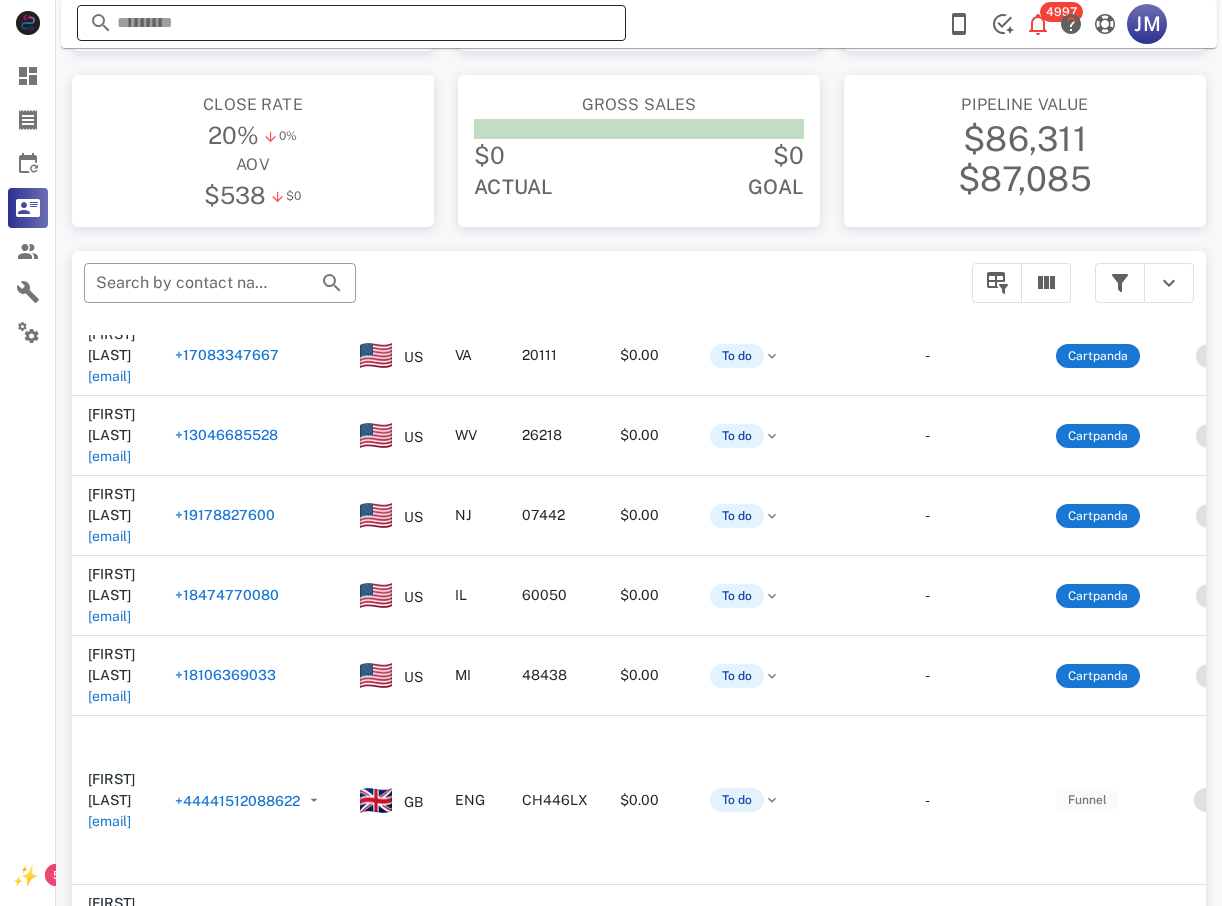 scroll, scrollTop: 100, scrollLeft: 0, axis: vertical 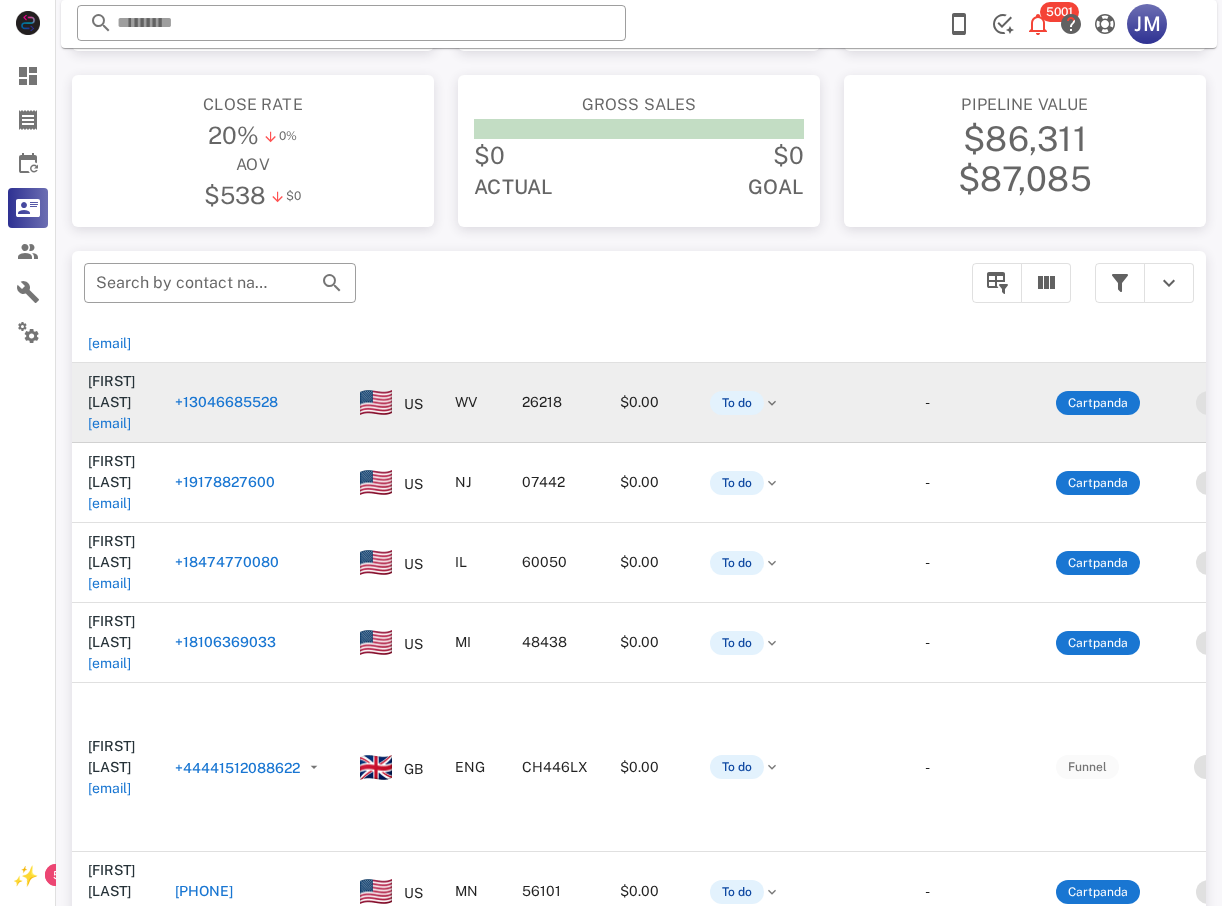 click on "+13046685528" at bounding box center (251, 403) 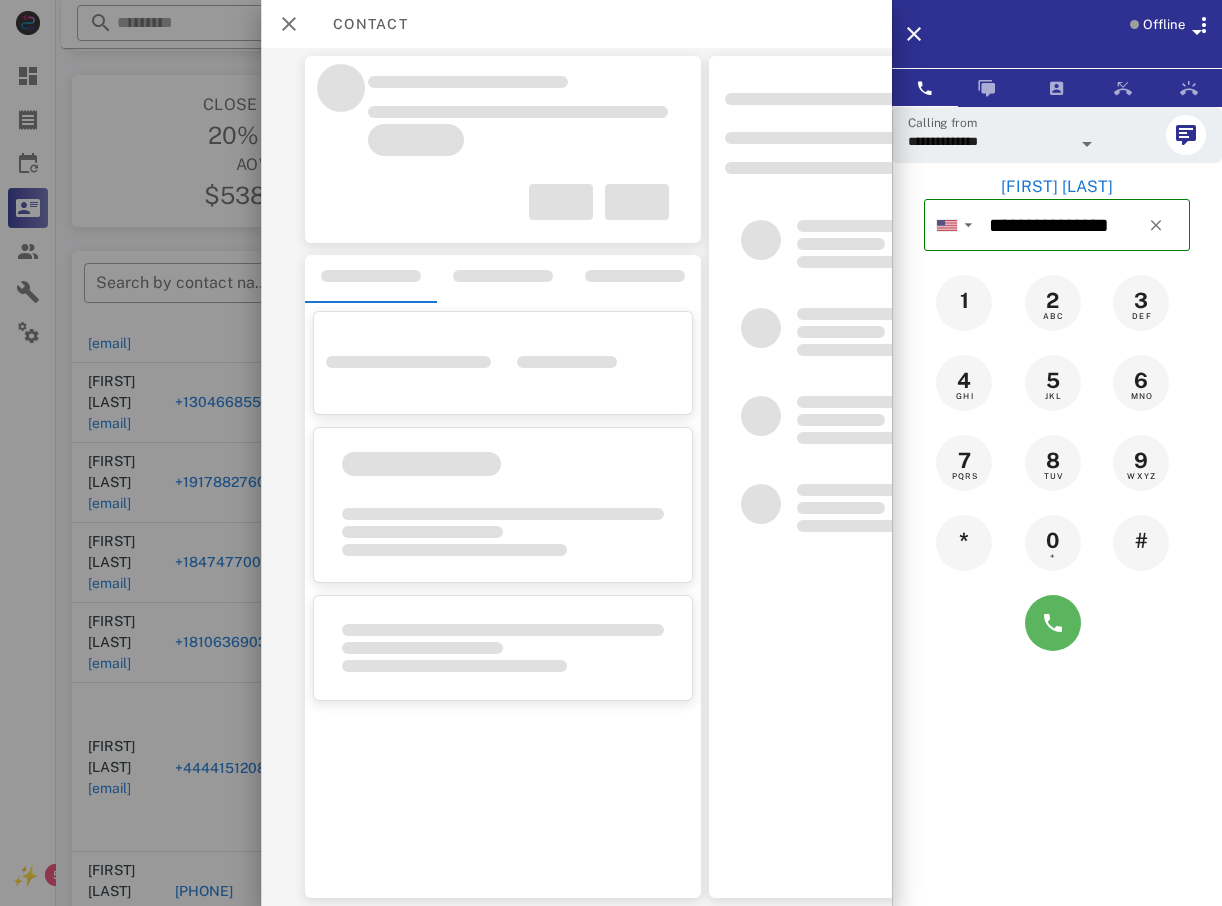 click at bounding box center (1053, 623) 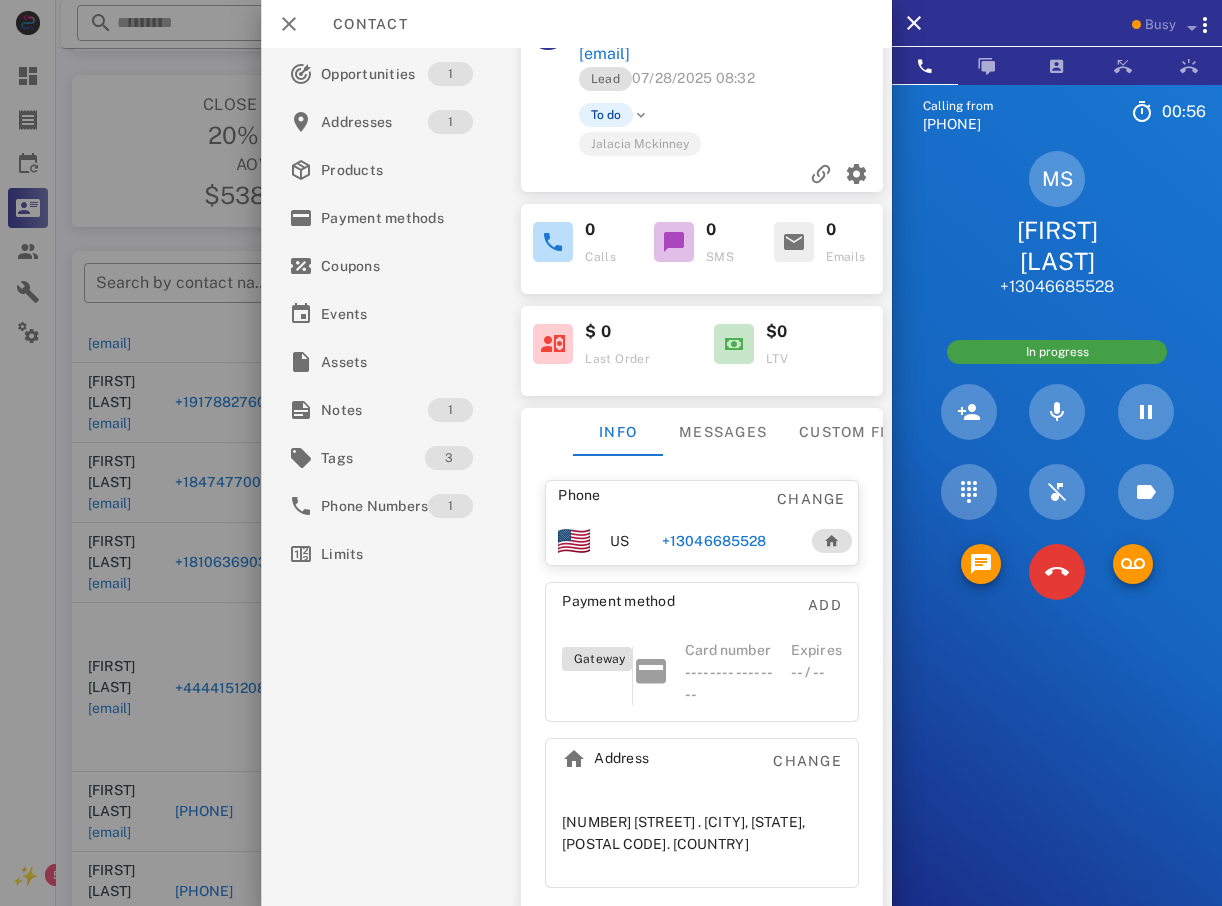 scroll, scrollTop: 70, scrollLeft: 0, axis: vertical 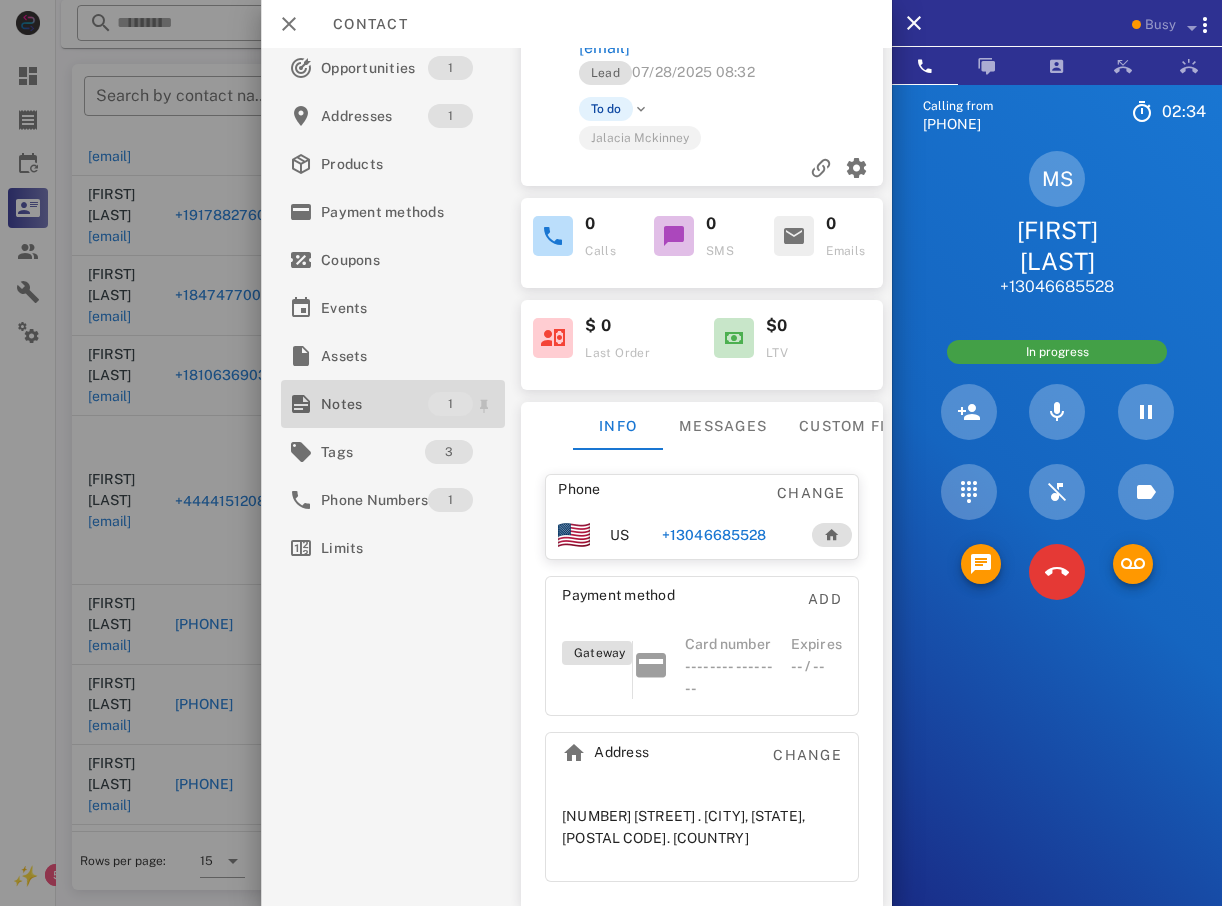 click on "Notes" at bounding box center [374, 404] 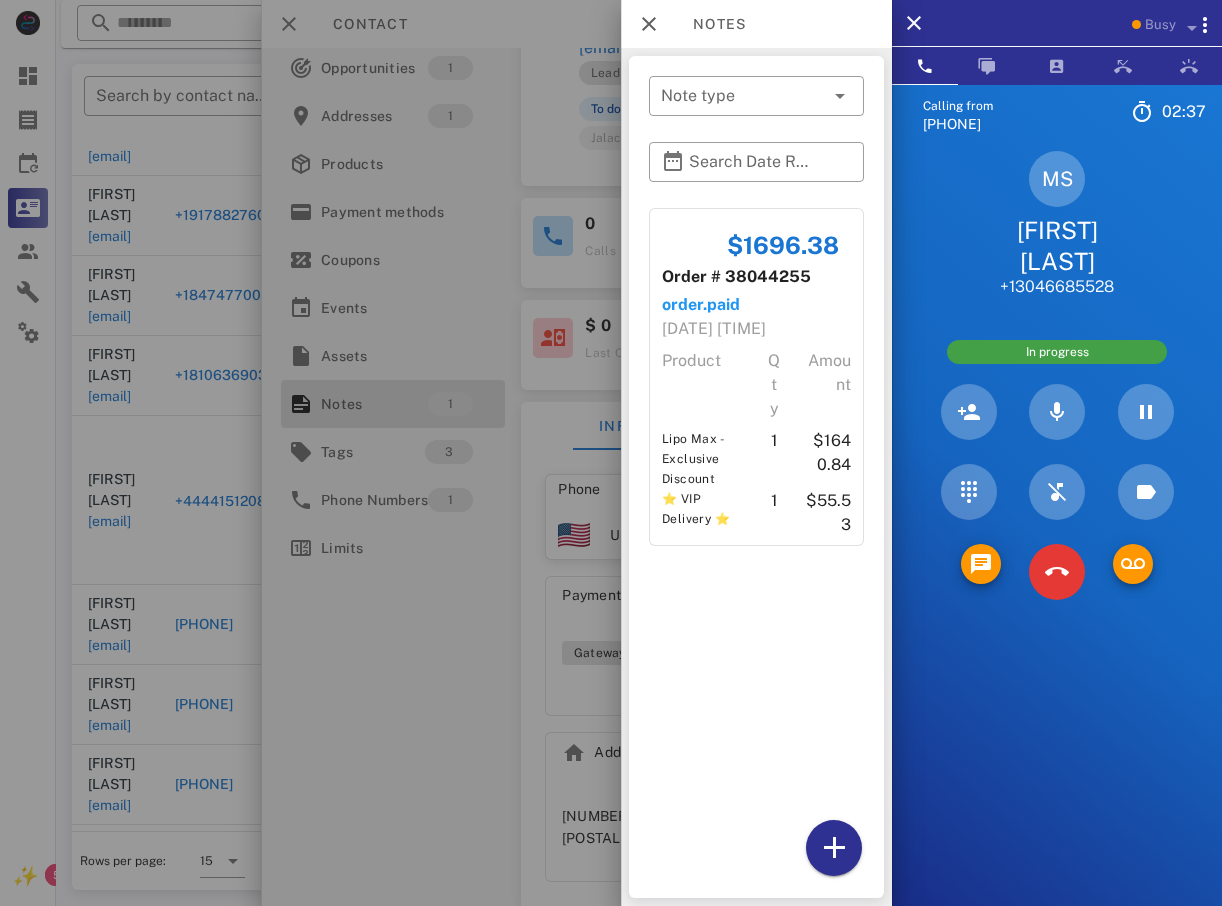 click at bounding box center [611, 453] 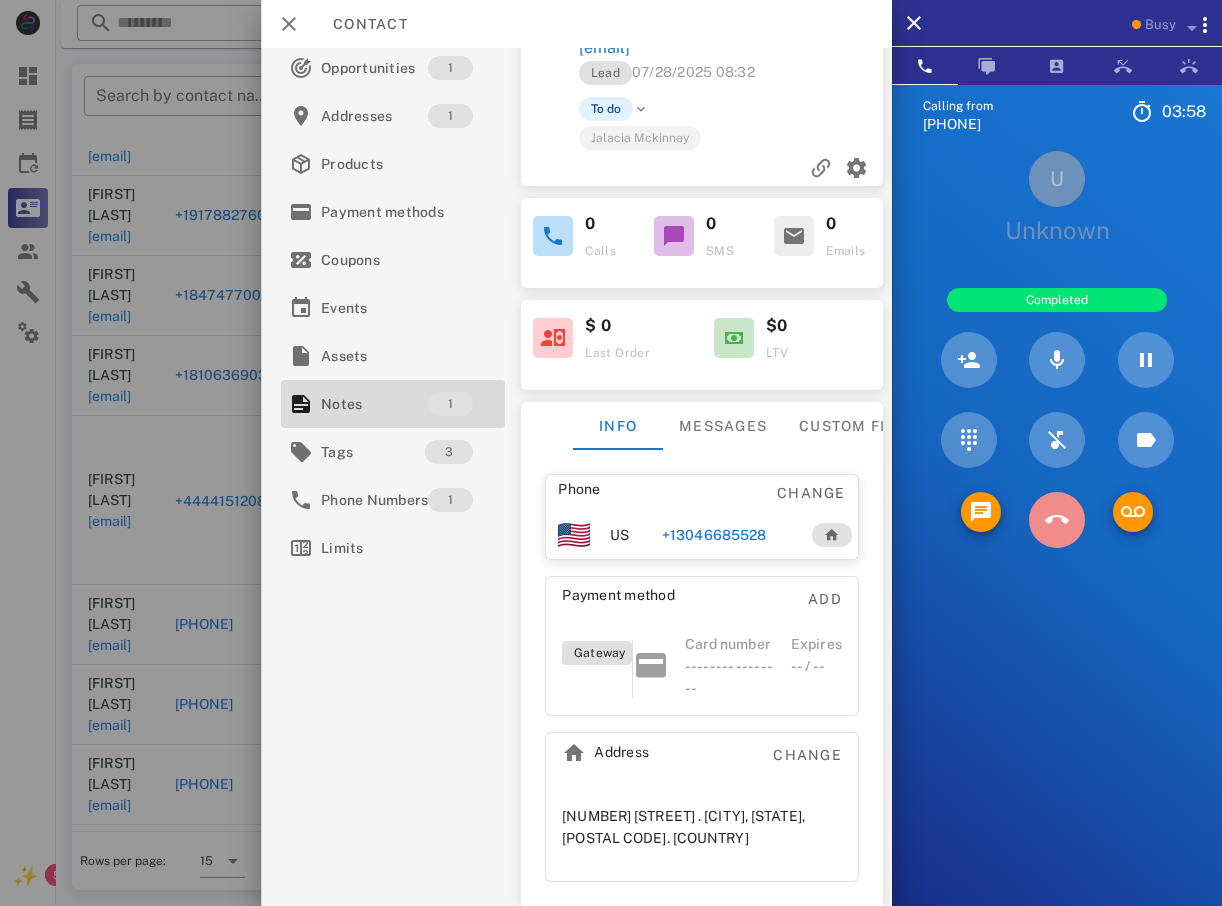 click at bounding box center [1057, 520] 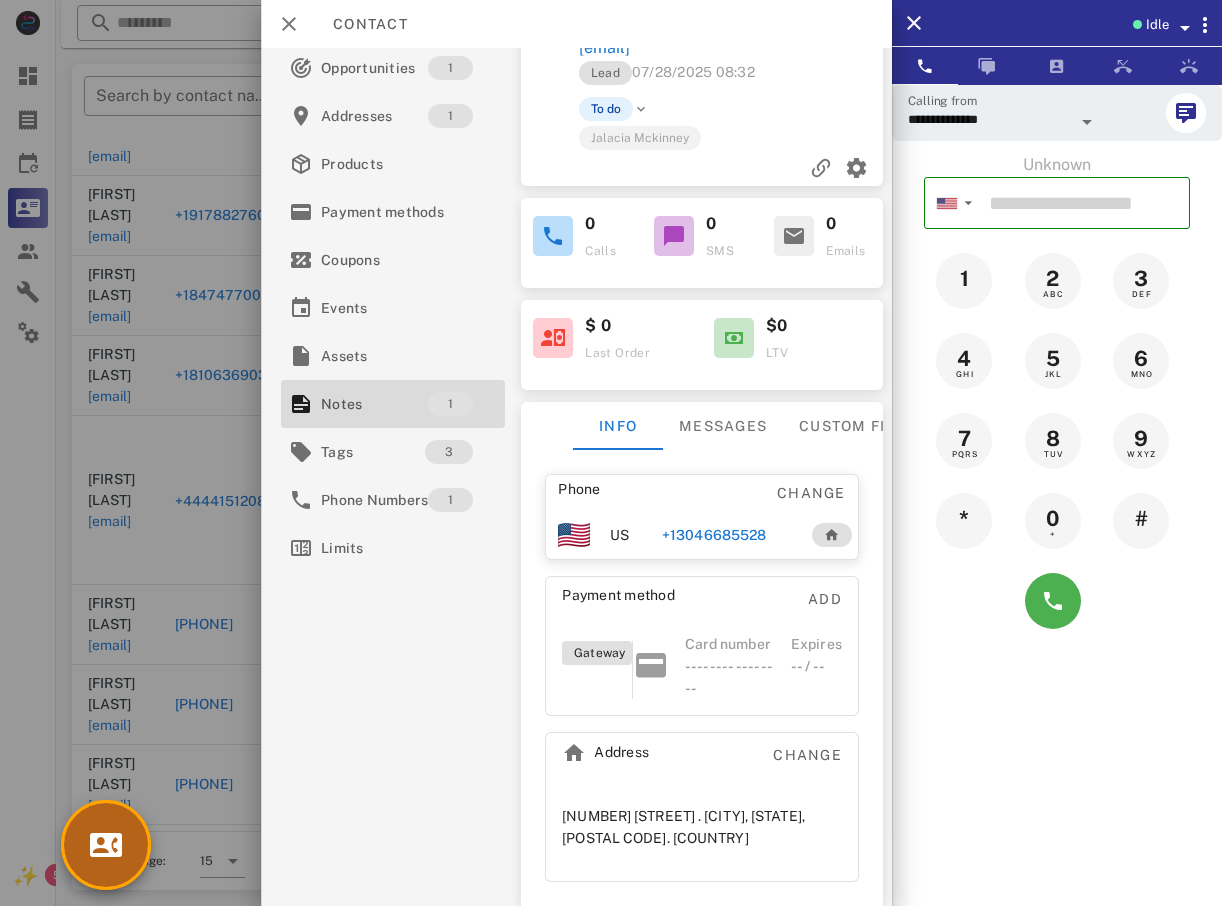 click at bounding box center [106, 845] 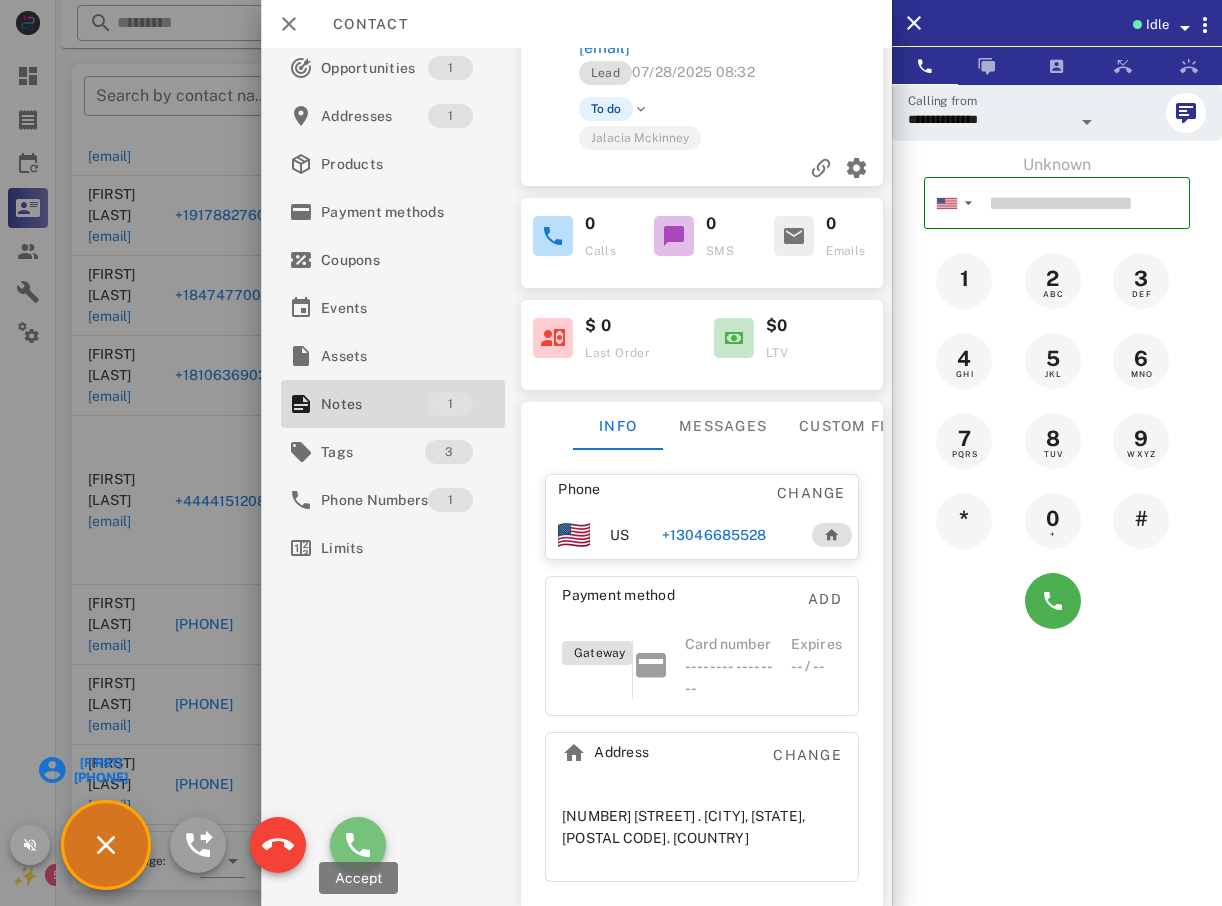 click at bounding box center [358, 845] 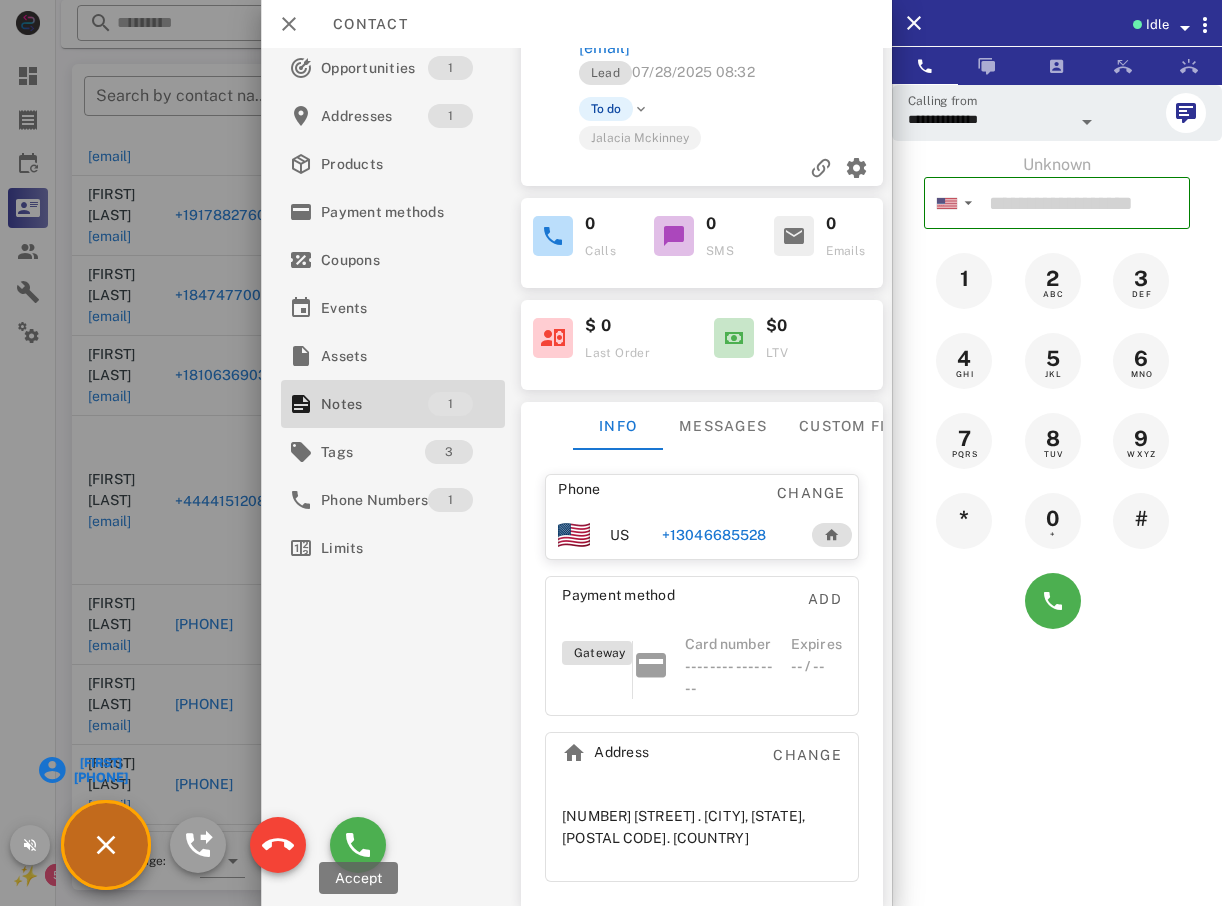 type on "**********" 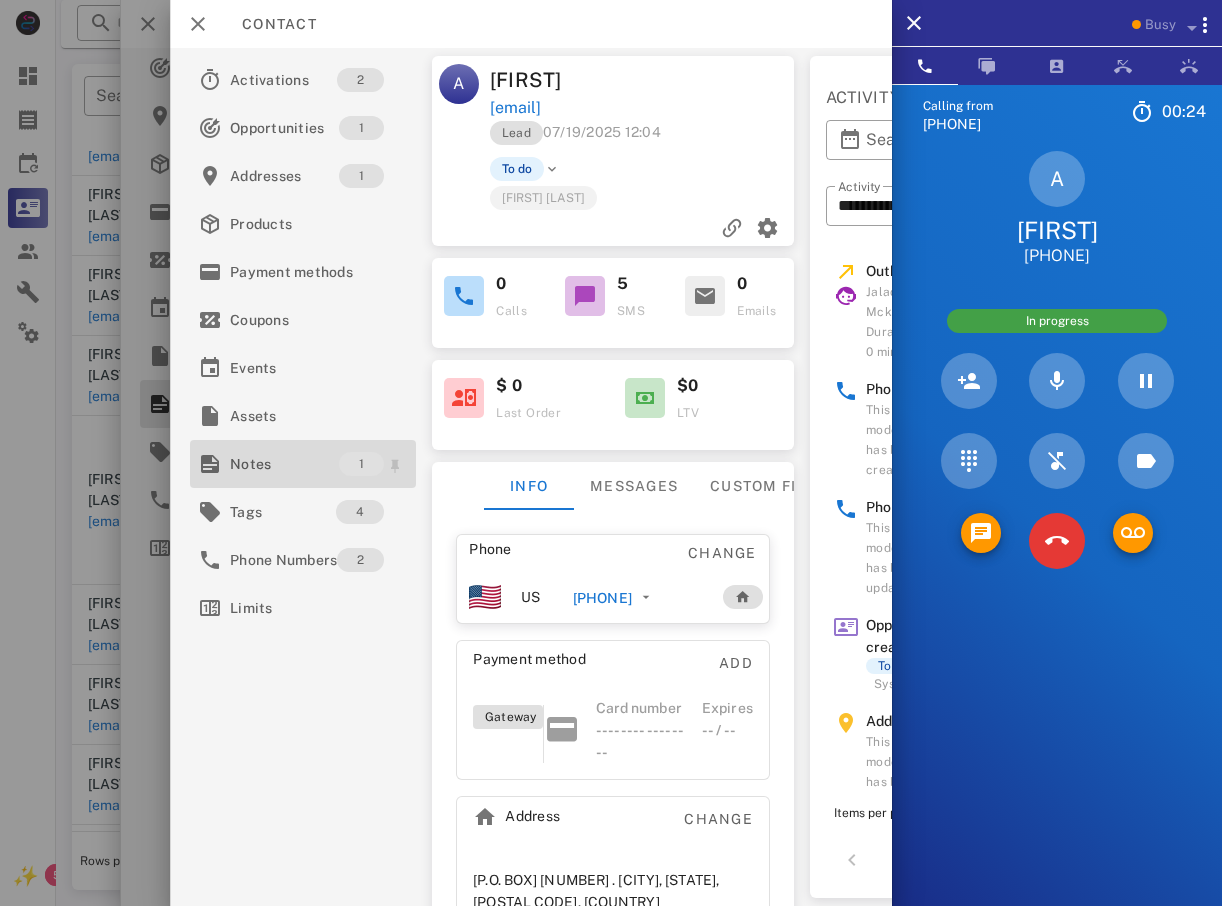 click on "Notes" at bounding box center [284, 464] 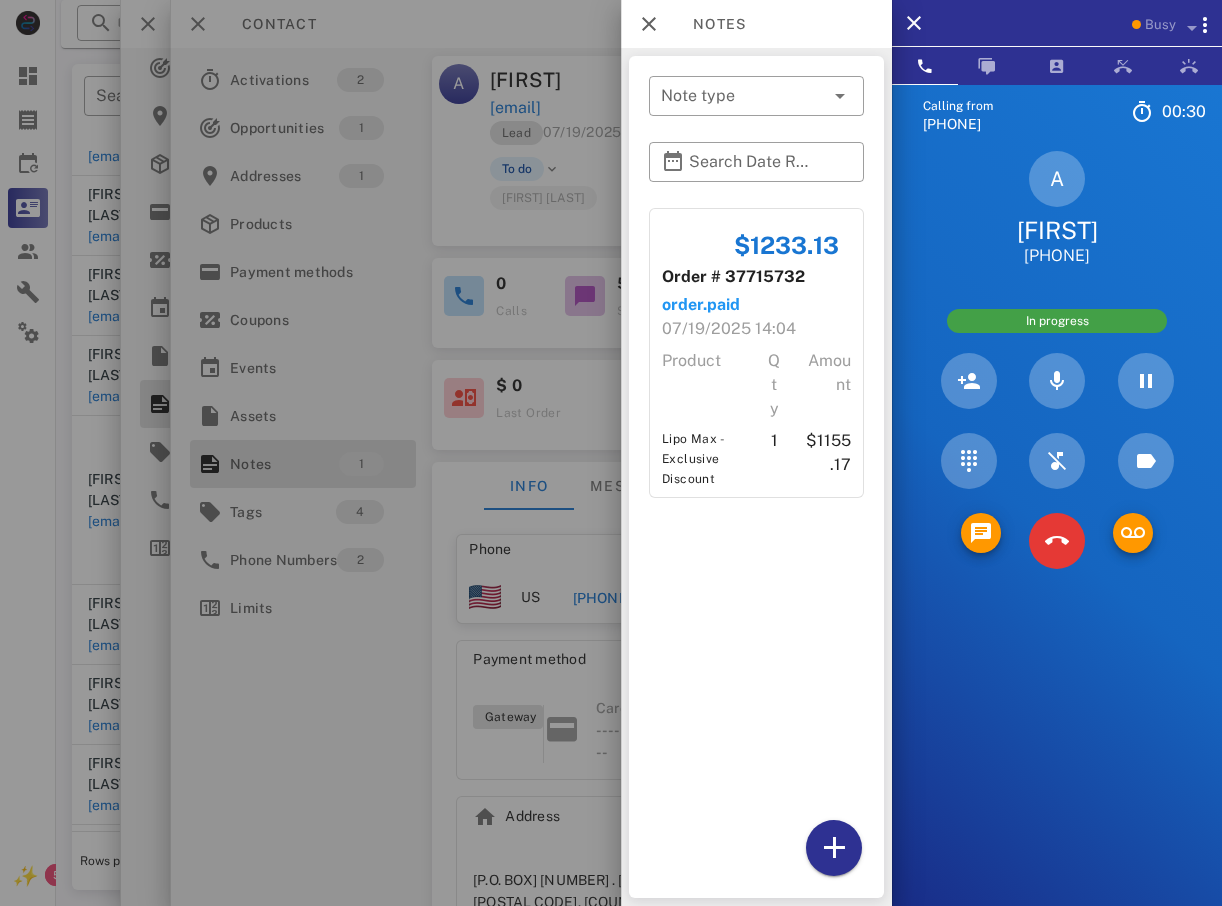 click at bounding box center (611, 453) 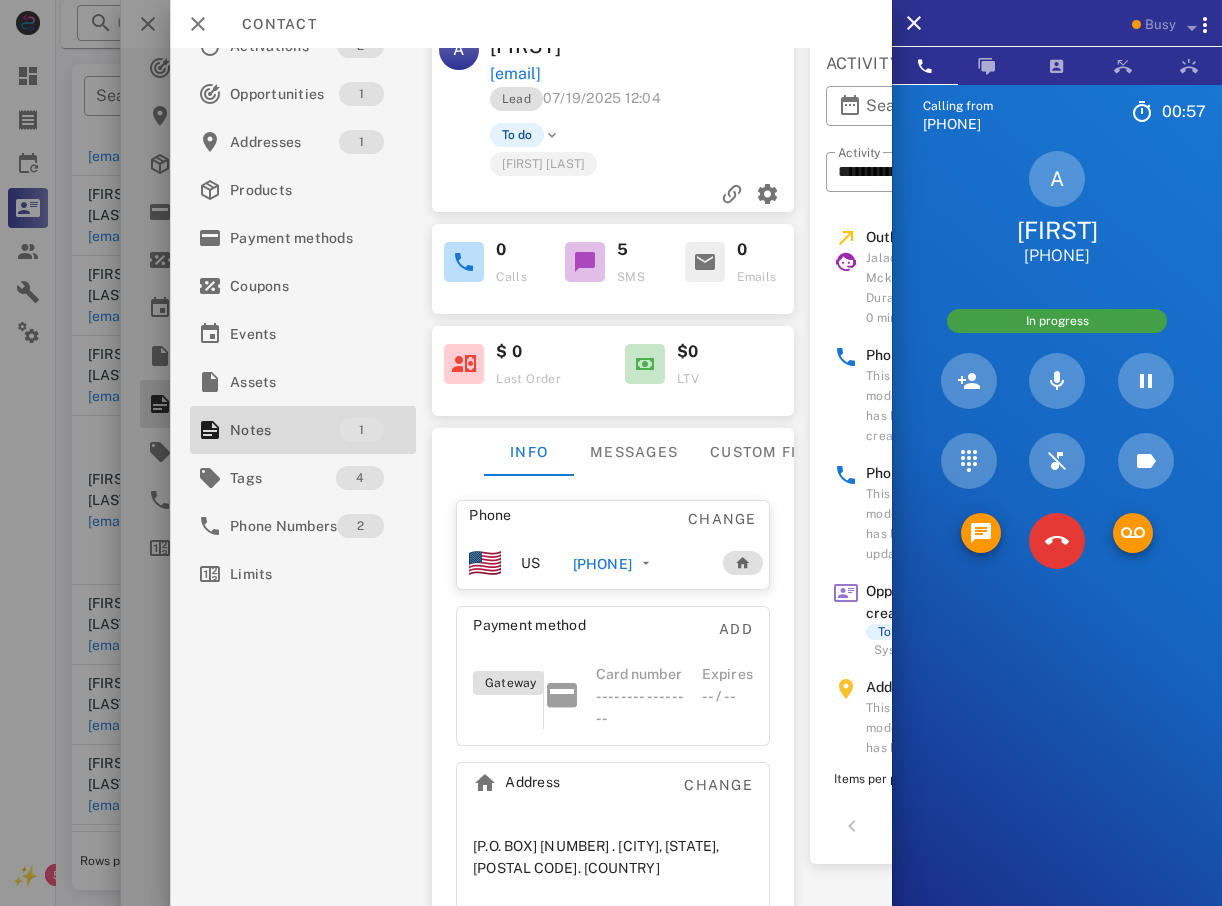 scroll, scrollTop: 52, scrollLeft: 0, axis: vertical 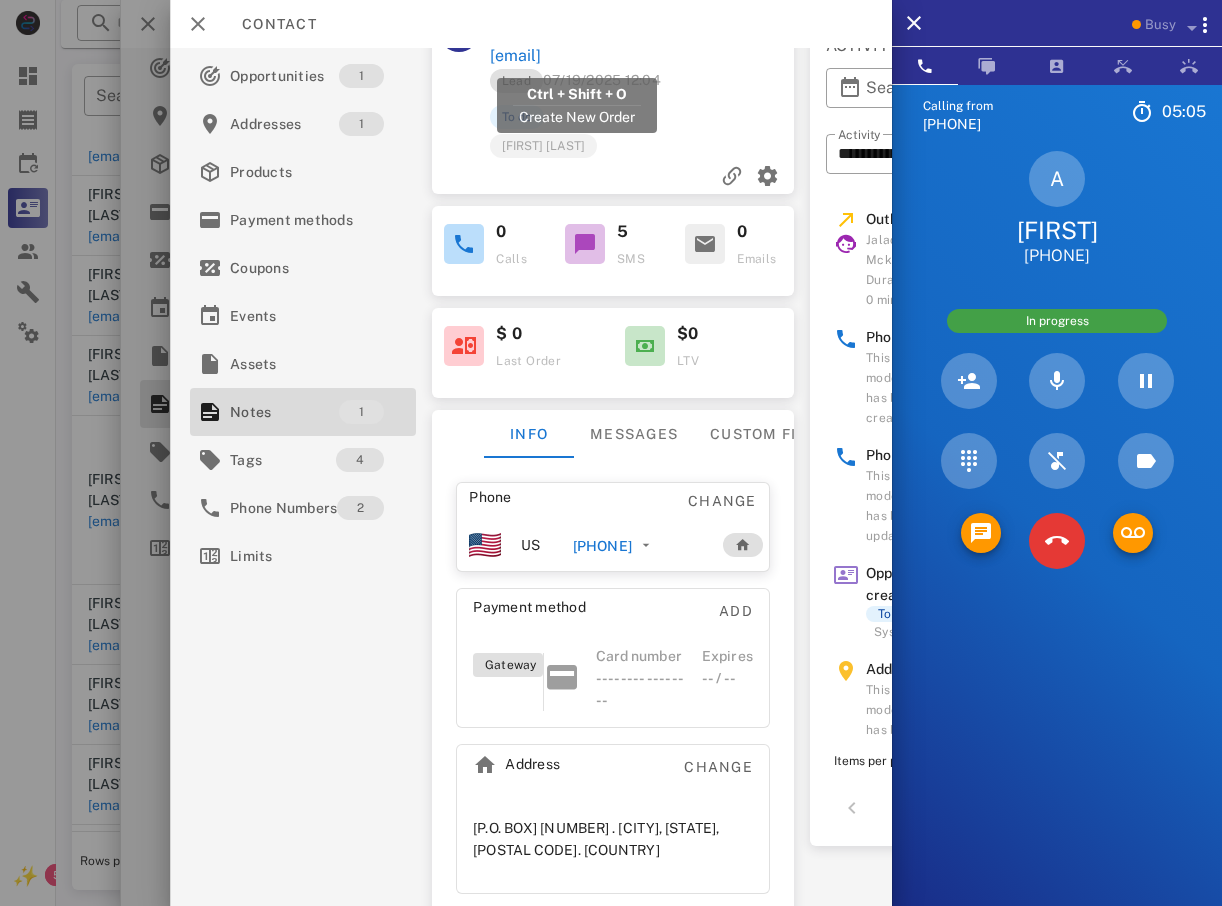 click on "[EMAIL]" at bounding box center (515, 56) 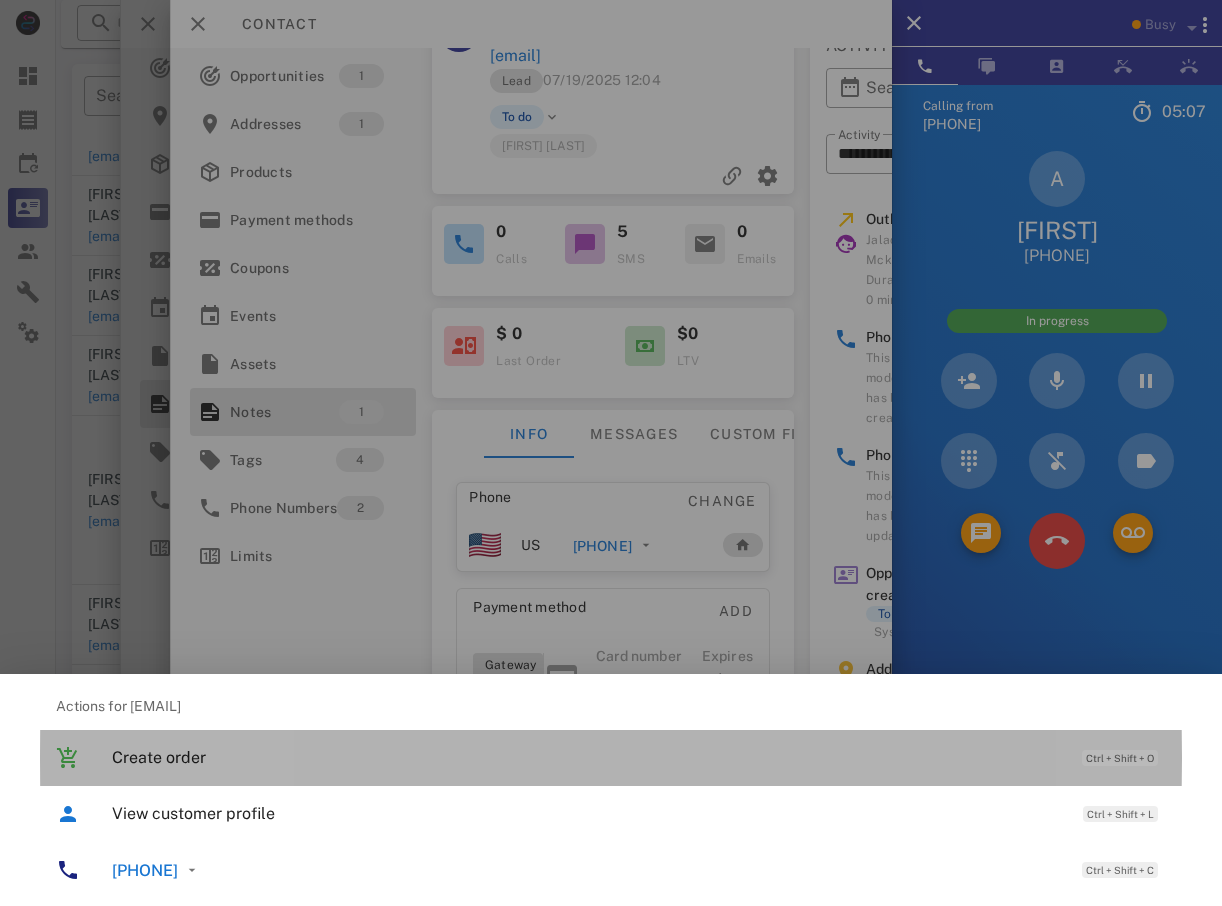click on "Create order" at bounding box center (587, 757) 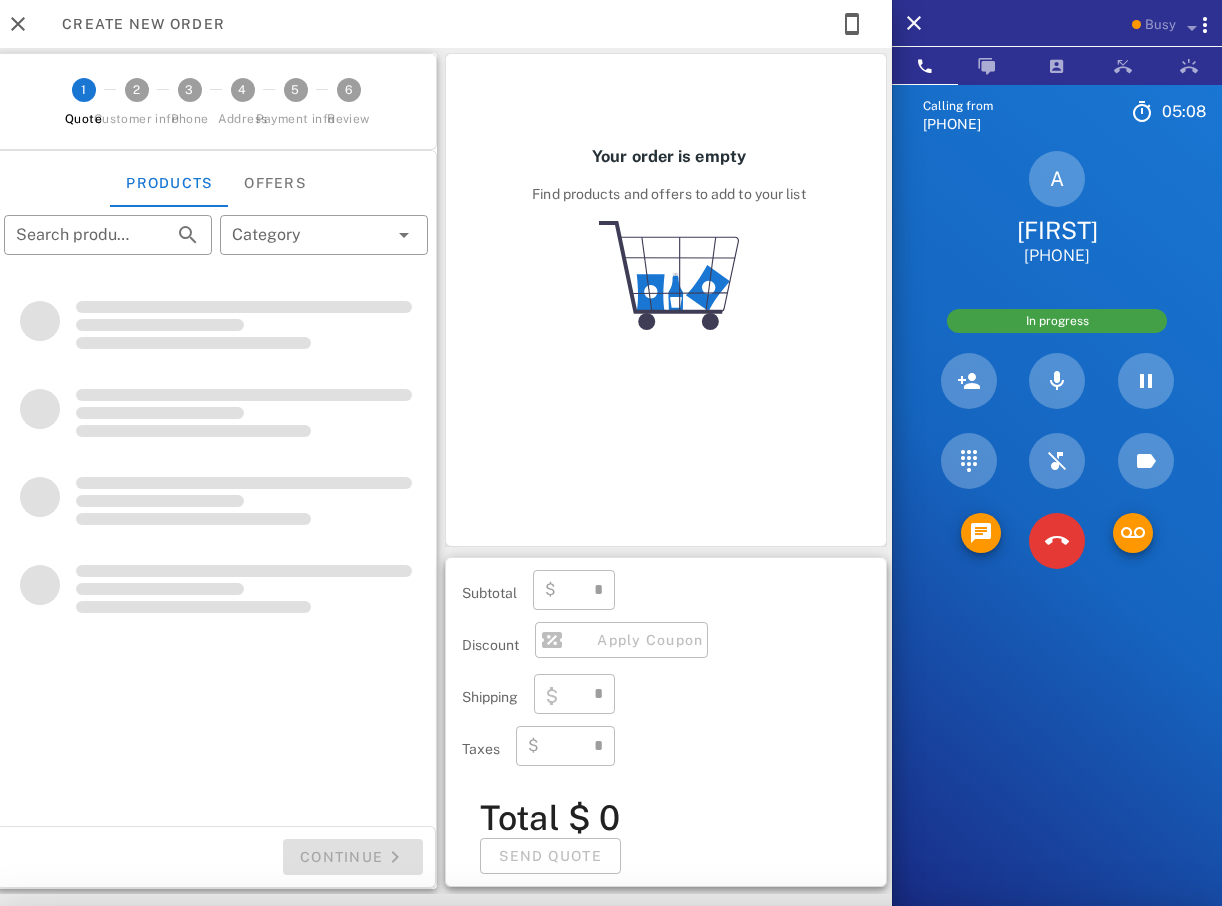 scroll, scrollTop: 38, scrollLeft: 0, axis: vertical 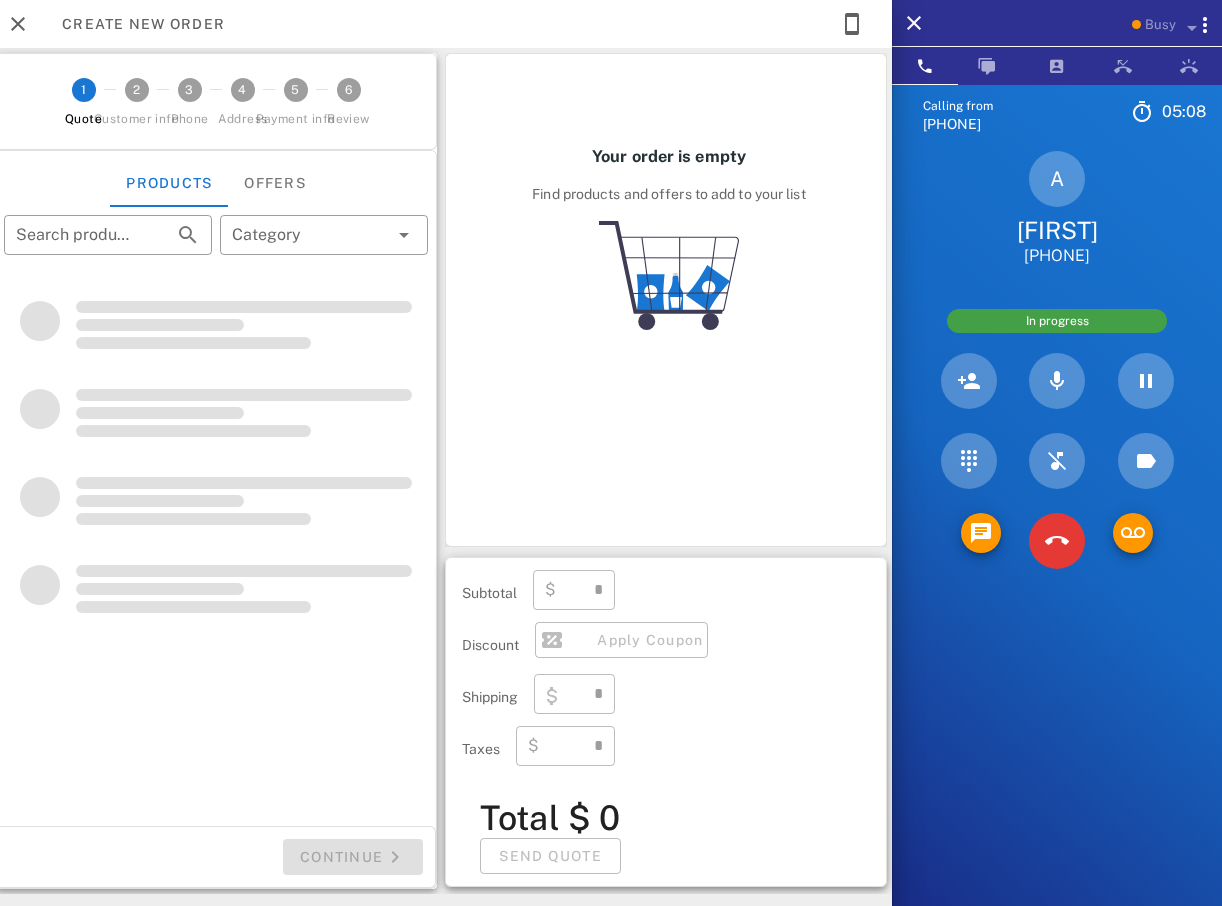 type on "**********" 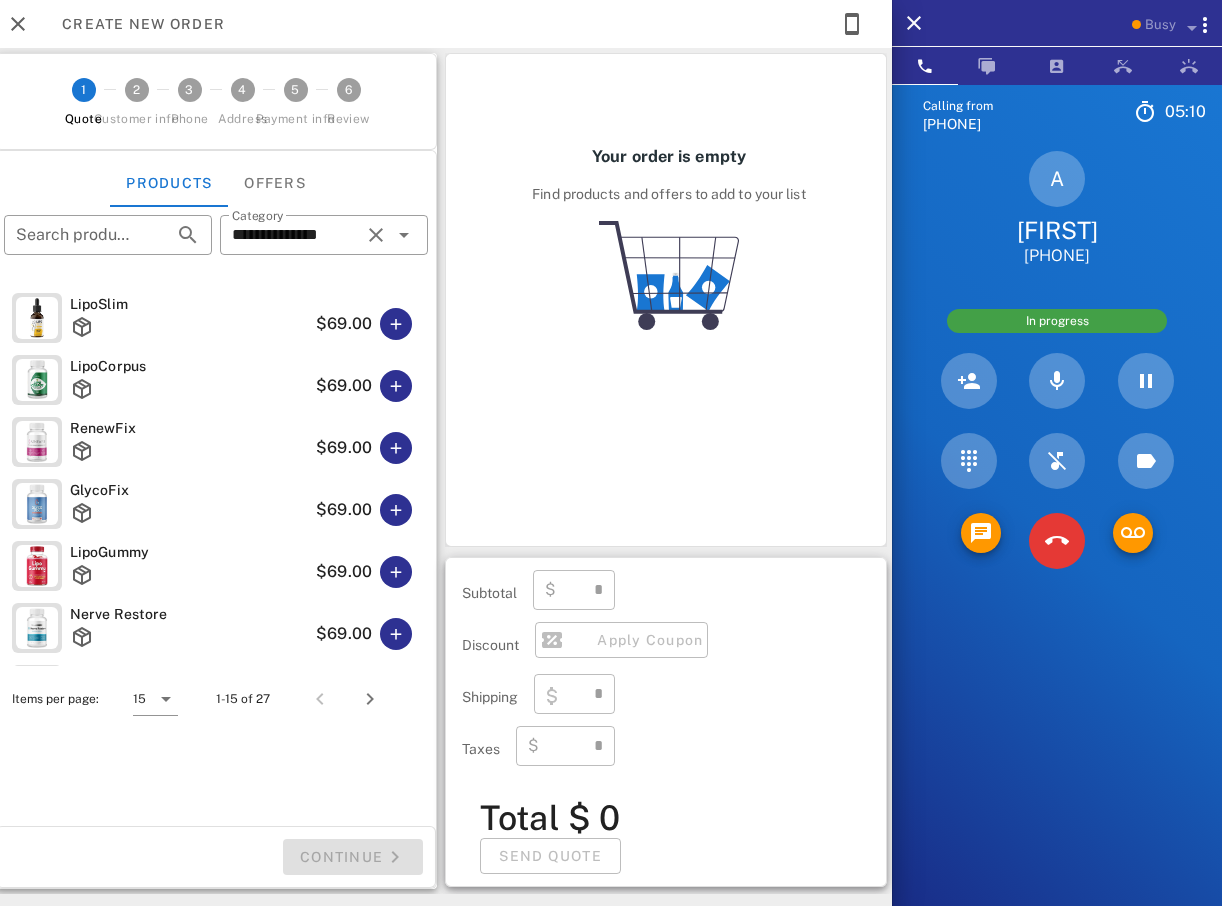 type on "****" 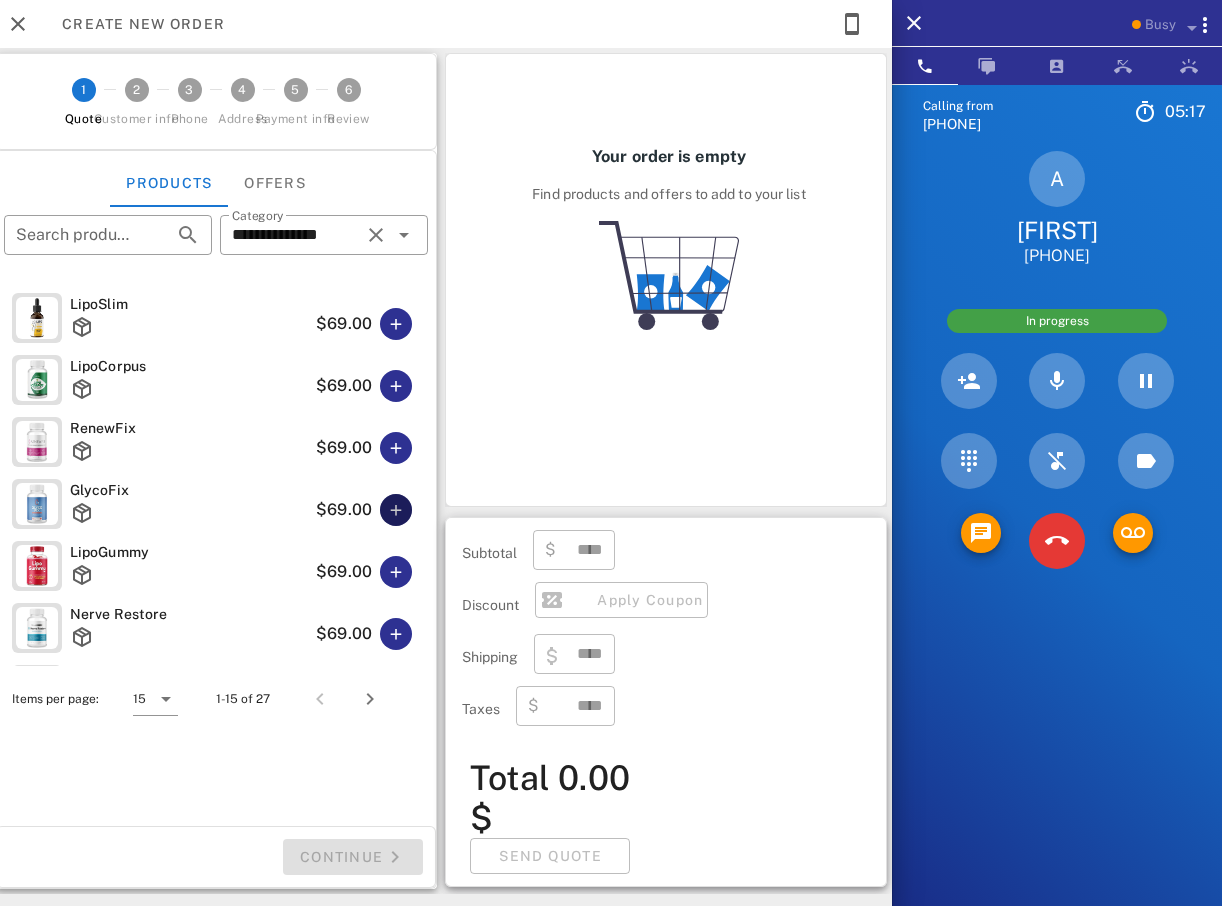 click at bounding box center (396, 510) 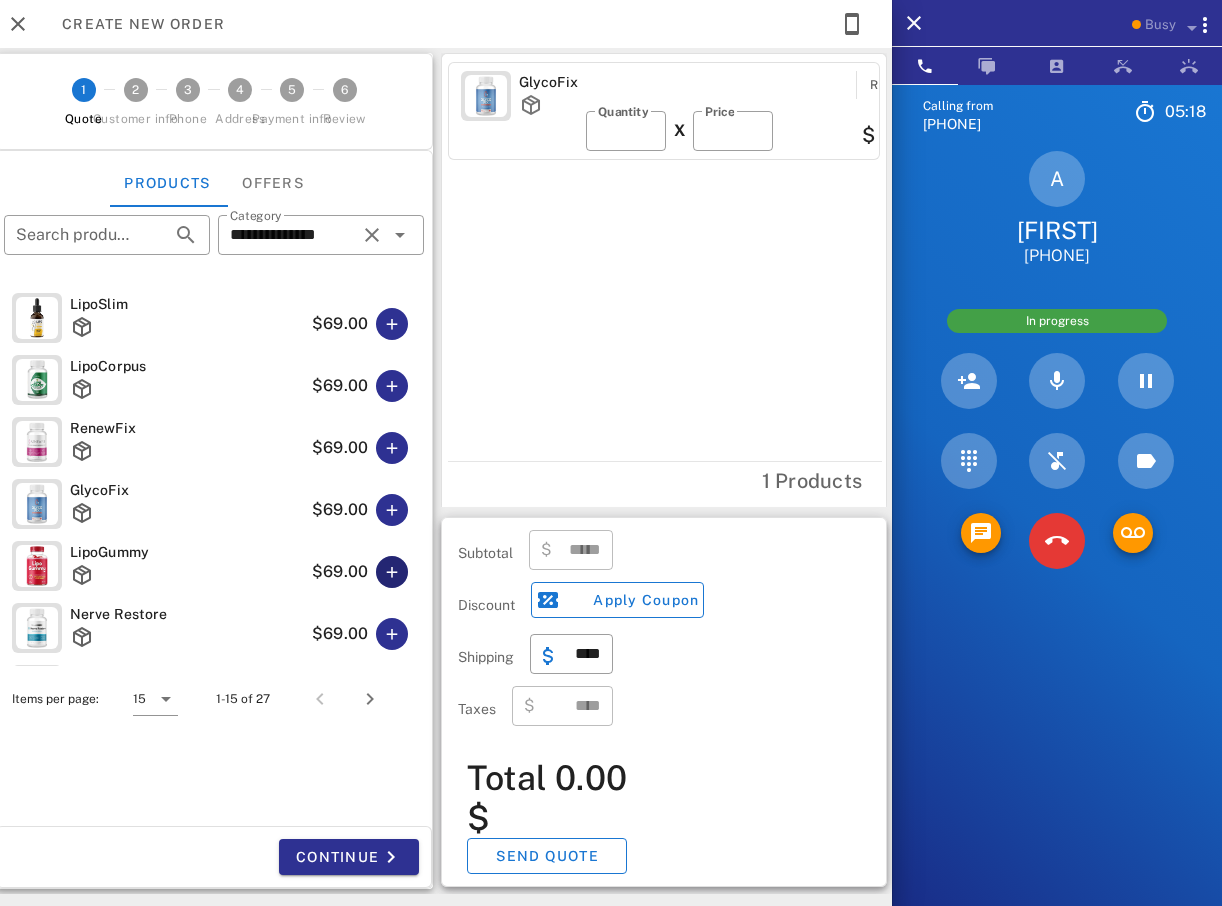 click at bounding box center [392, 572] 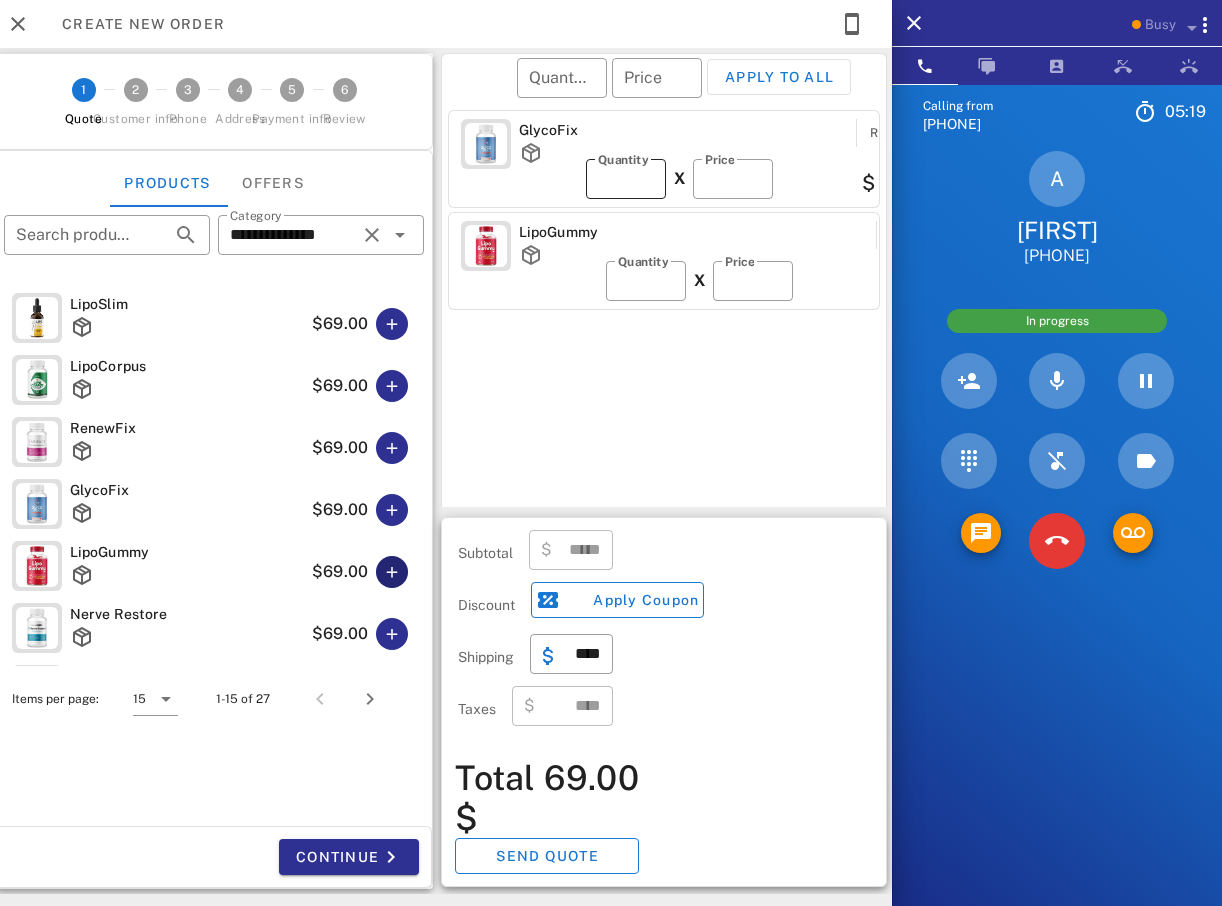 type on "******" 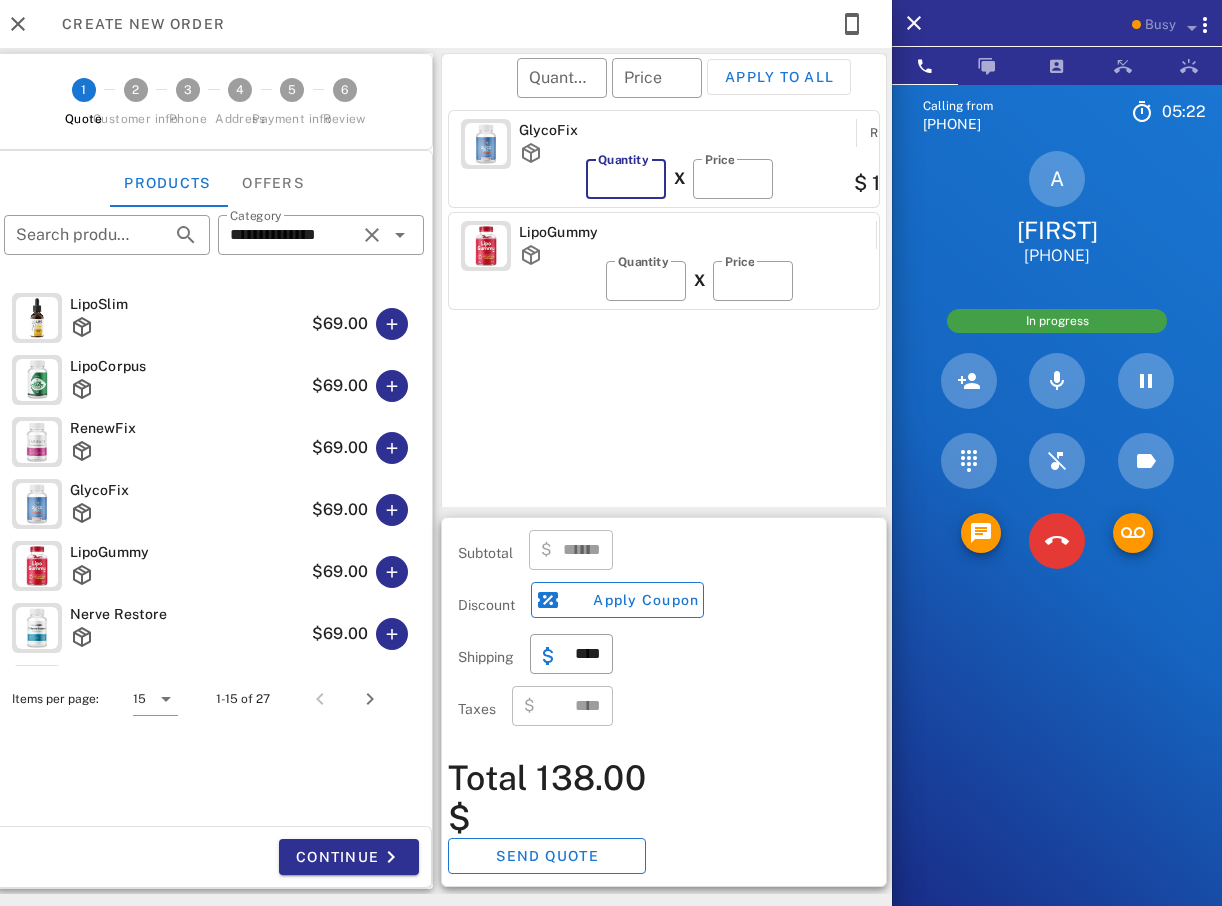 click on "*" at bounding box center [626, 179] 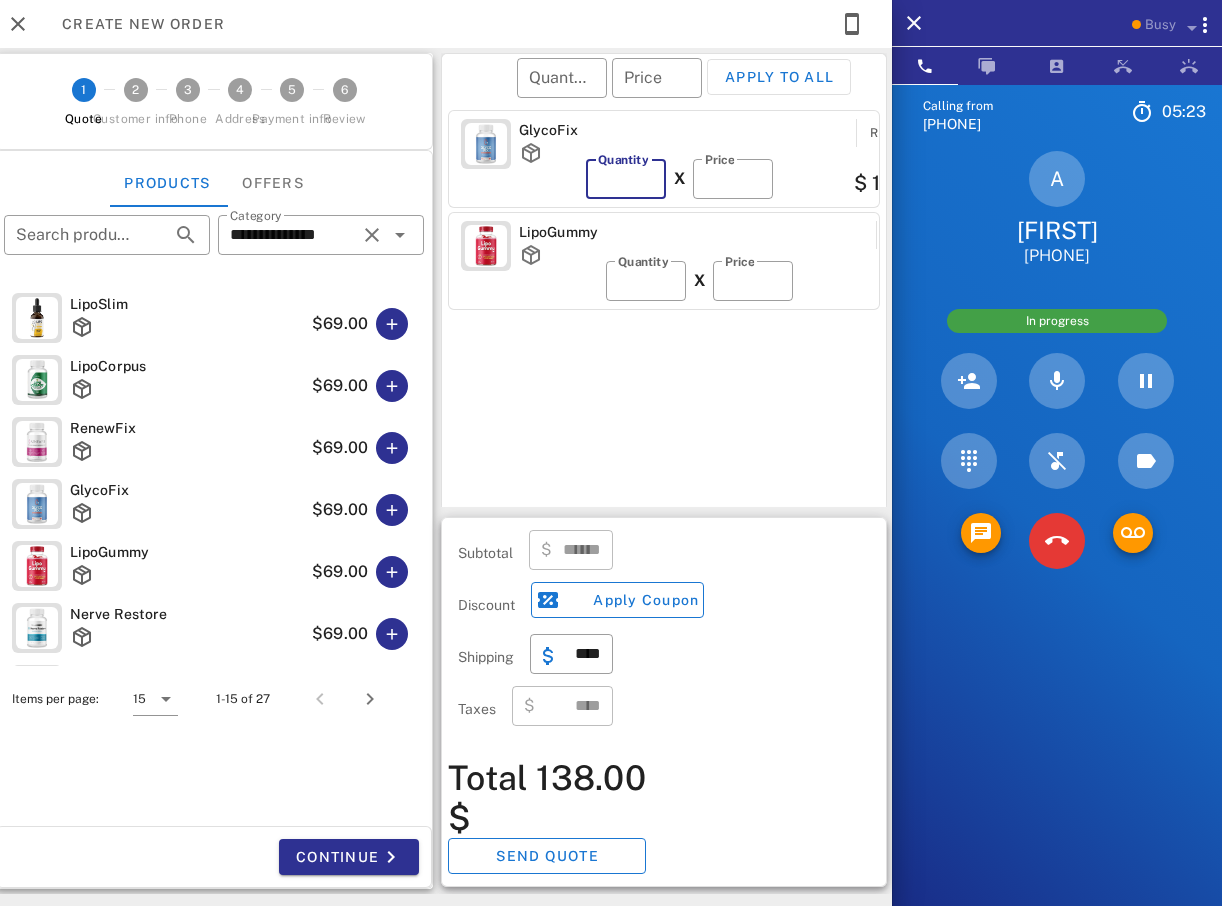 type on "*" 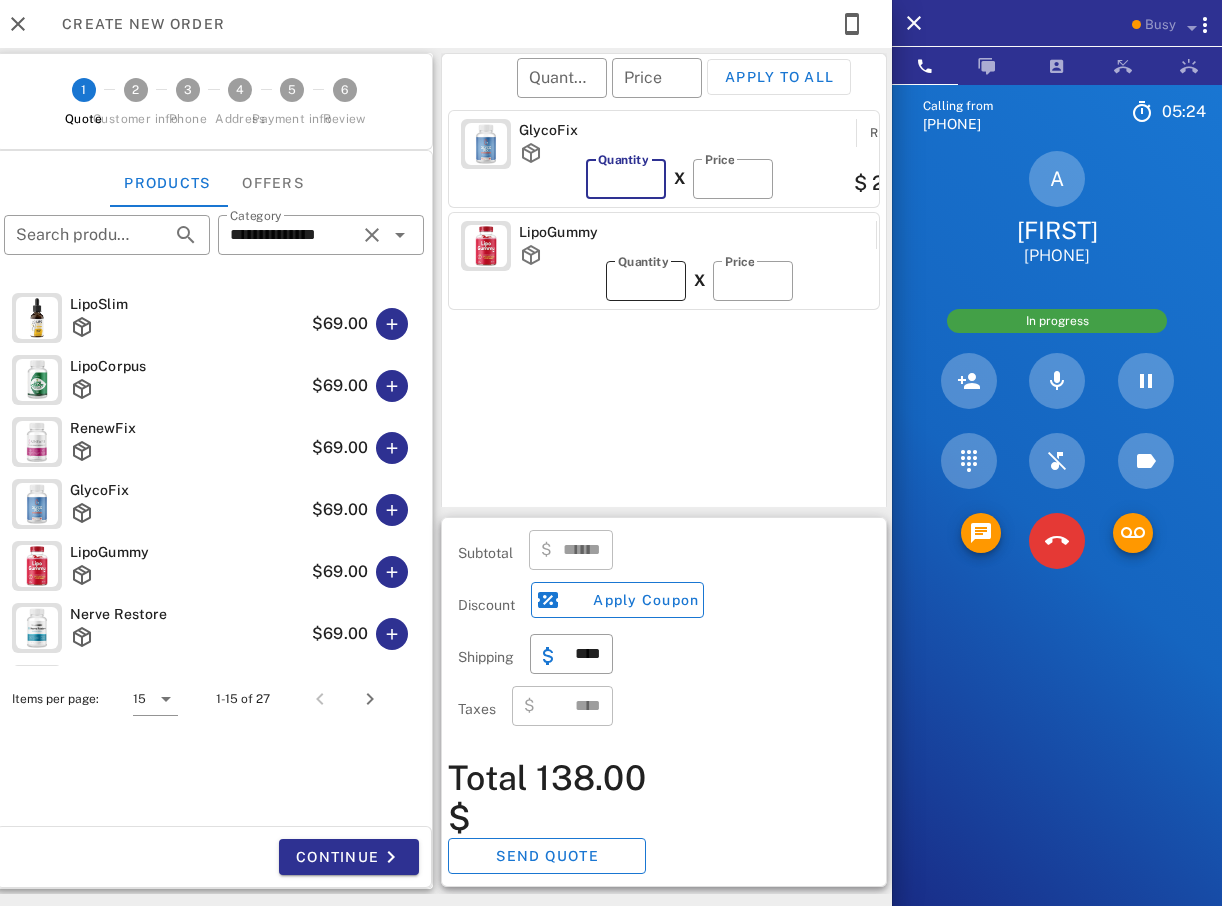 type on "******" 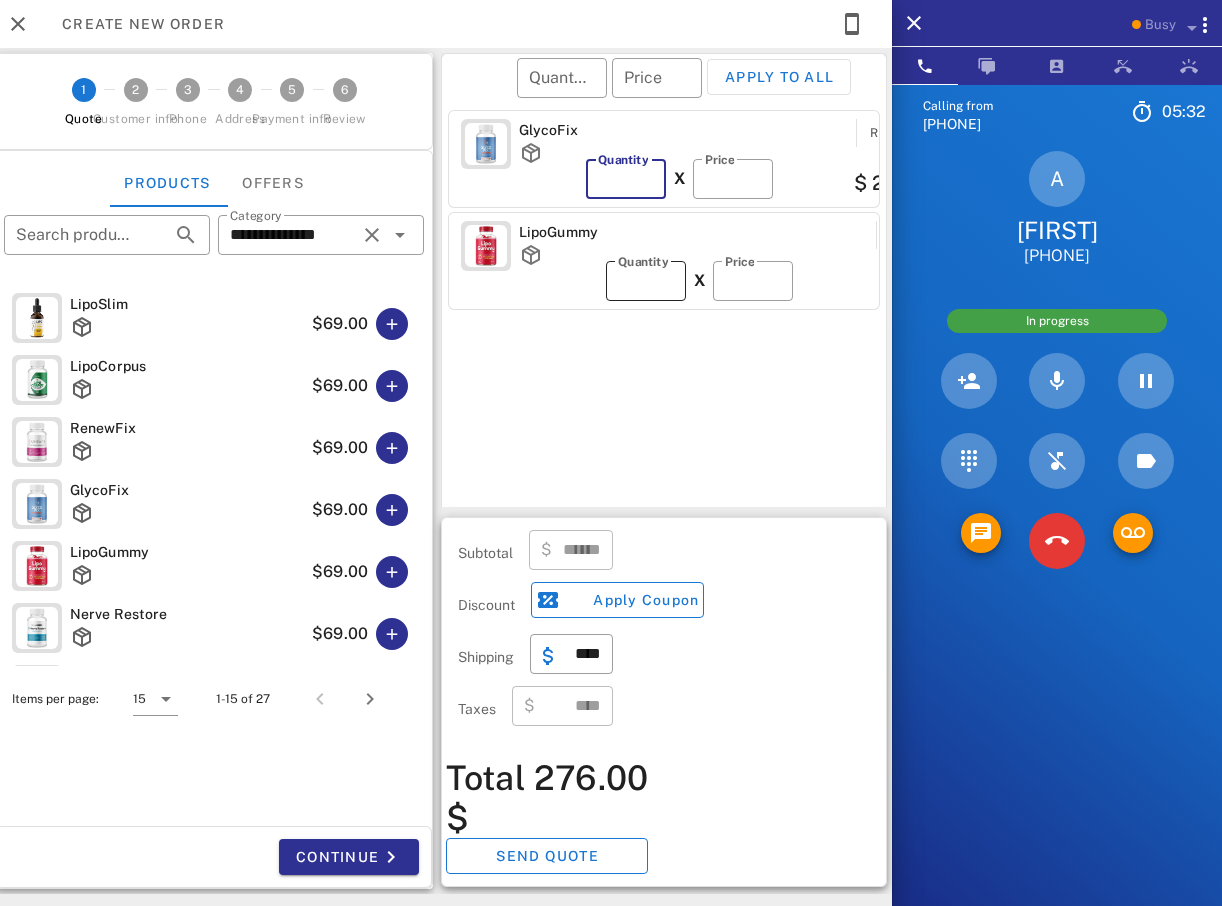click on "*" at bounding box center (646, 281) 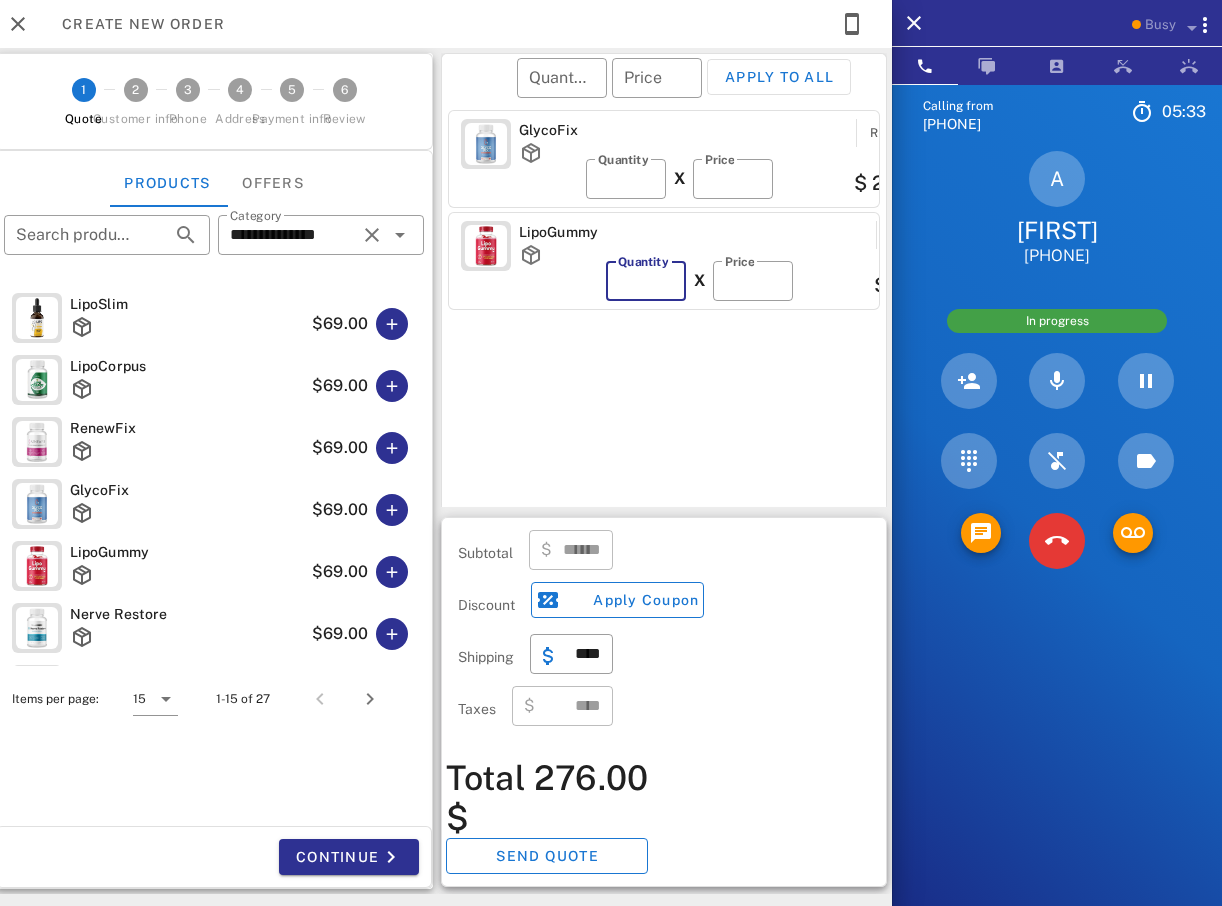 type on "*" 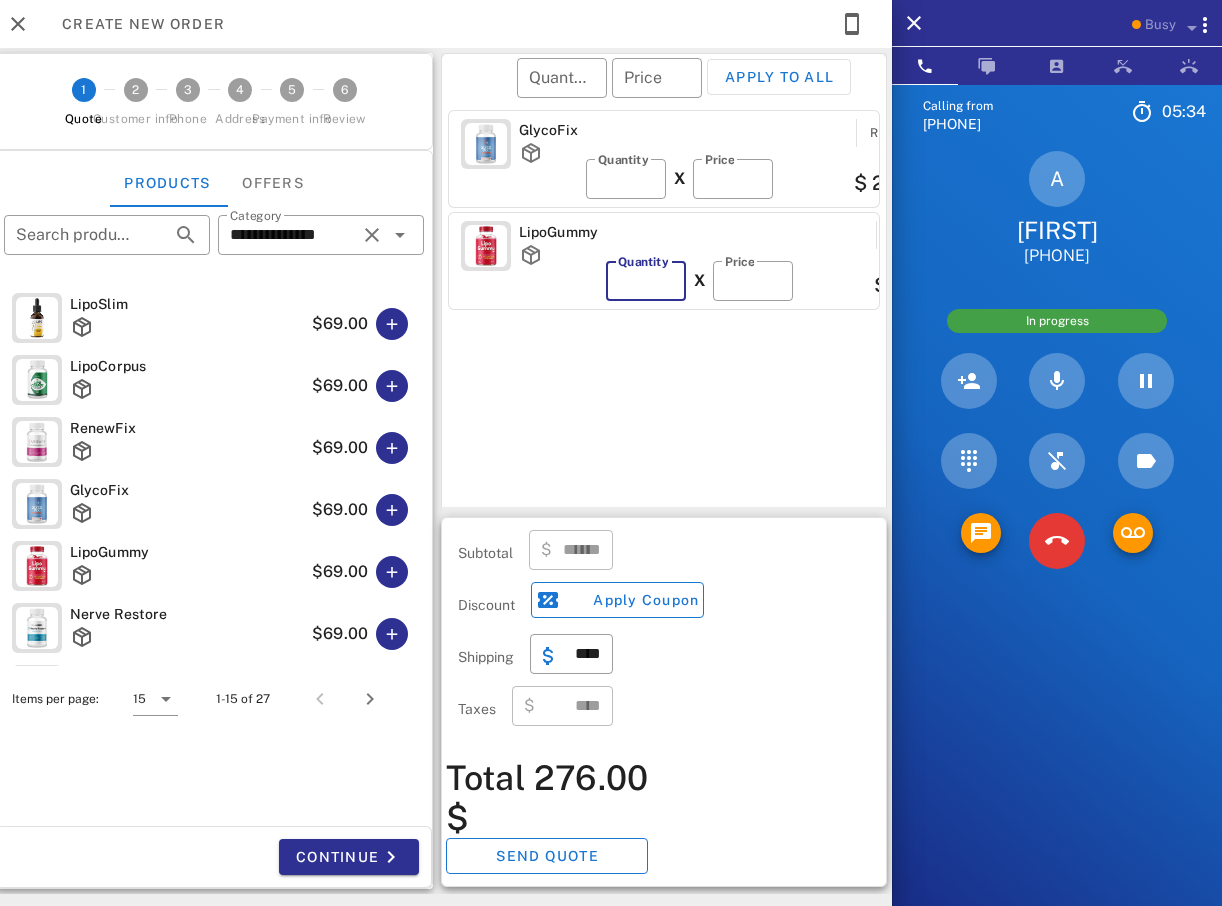 type on "******" 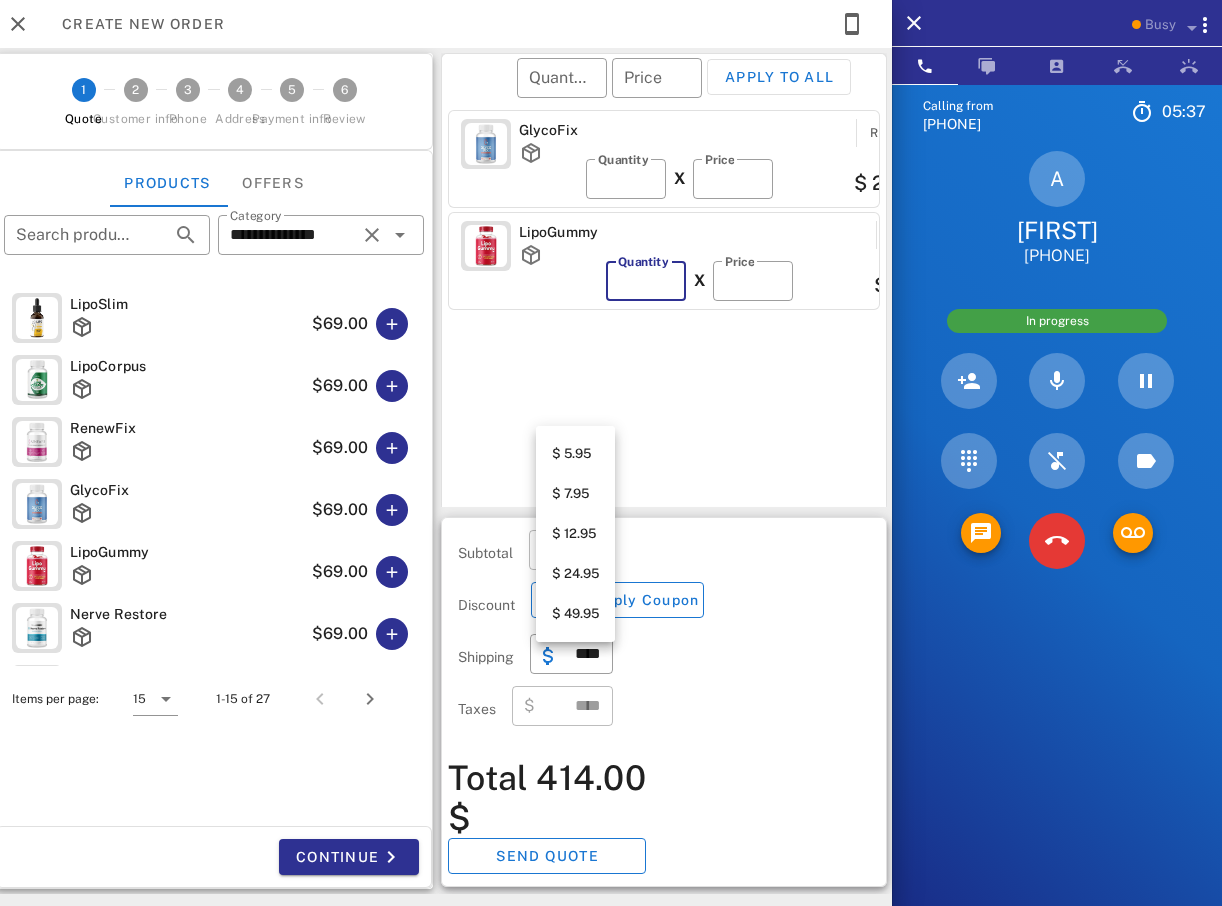 click on "$ 5.95" at bounding box center (575, 454) 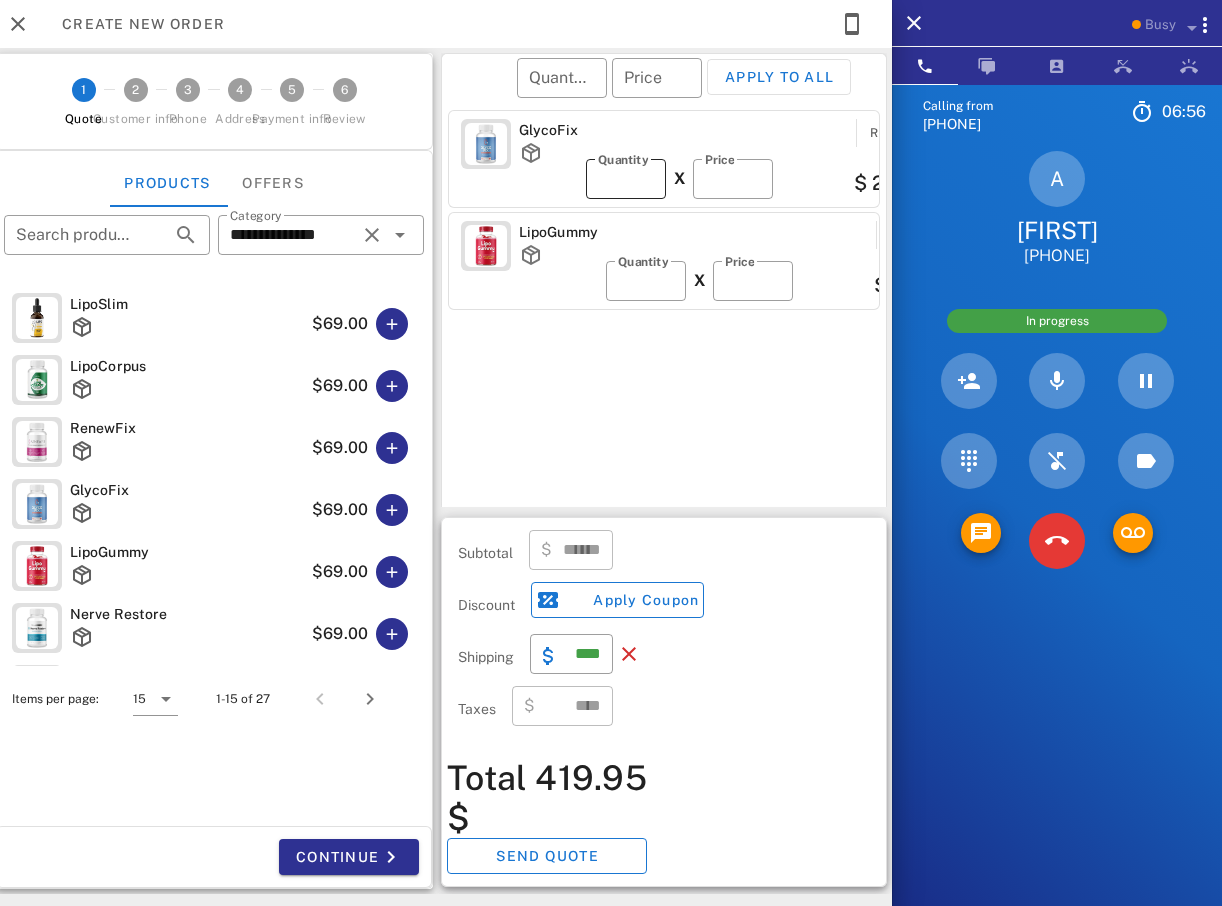 click on "*" at bounding box center [626, 179] 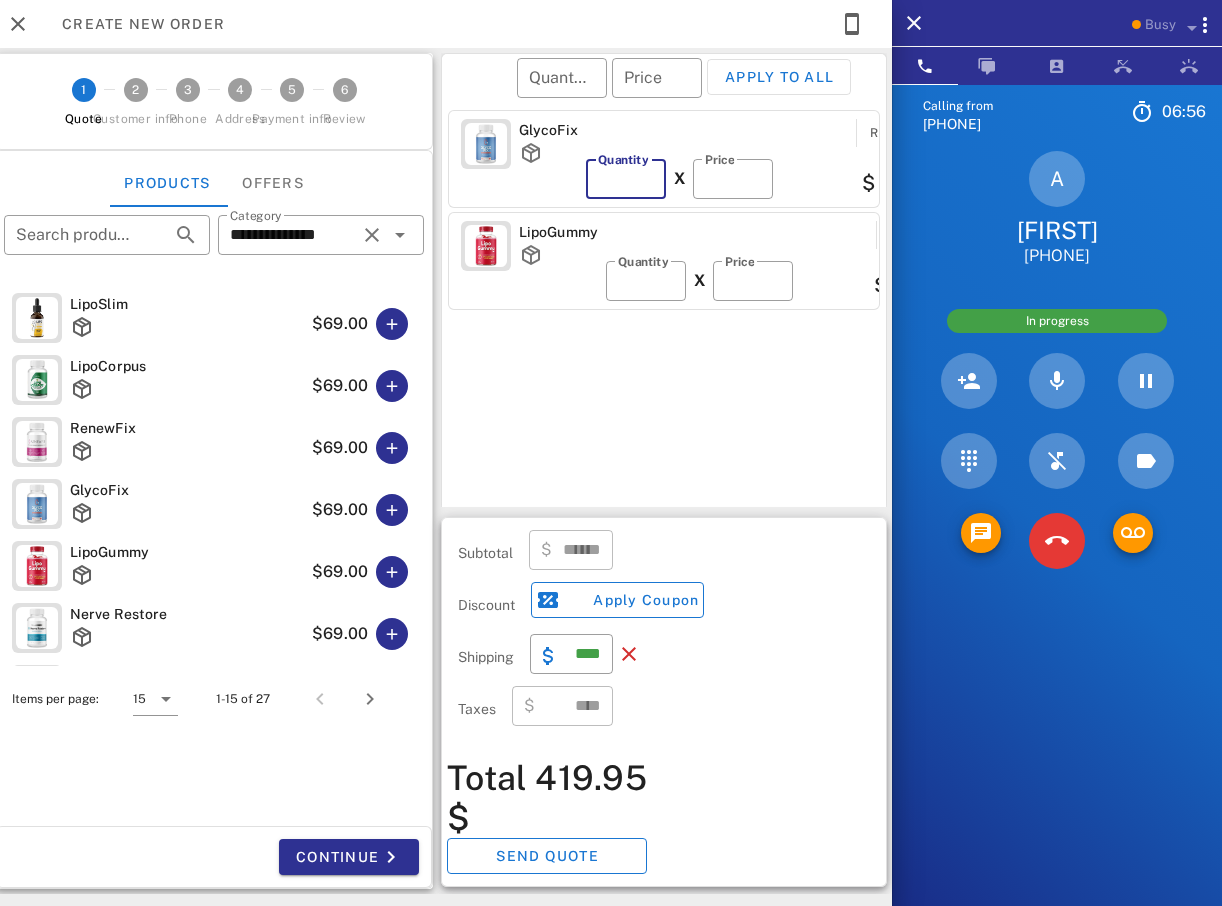 type on "*" 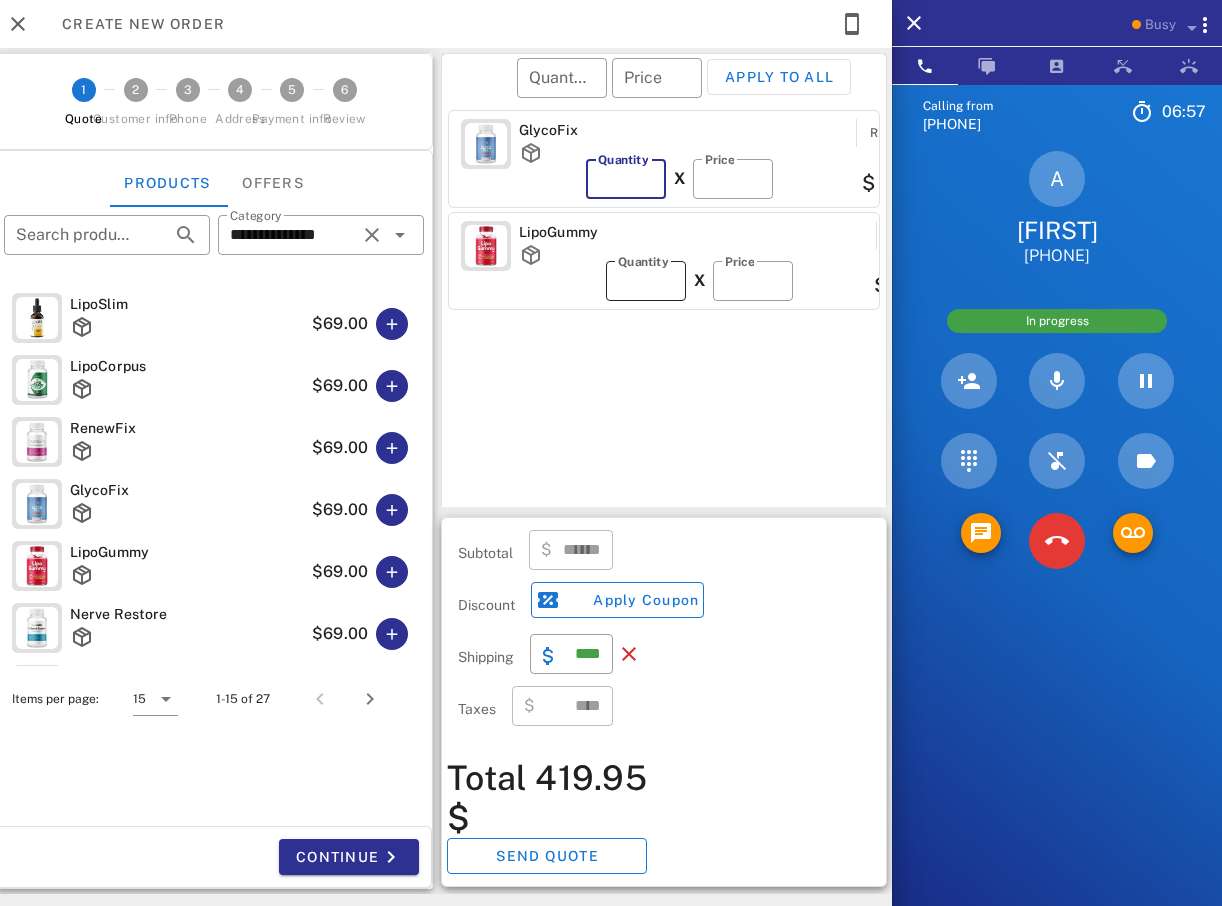 type on "******" 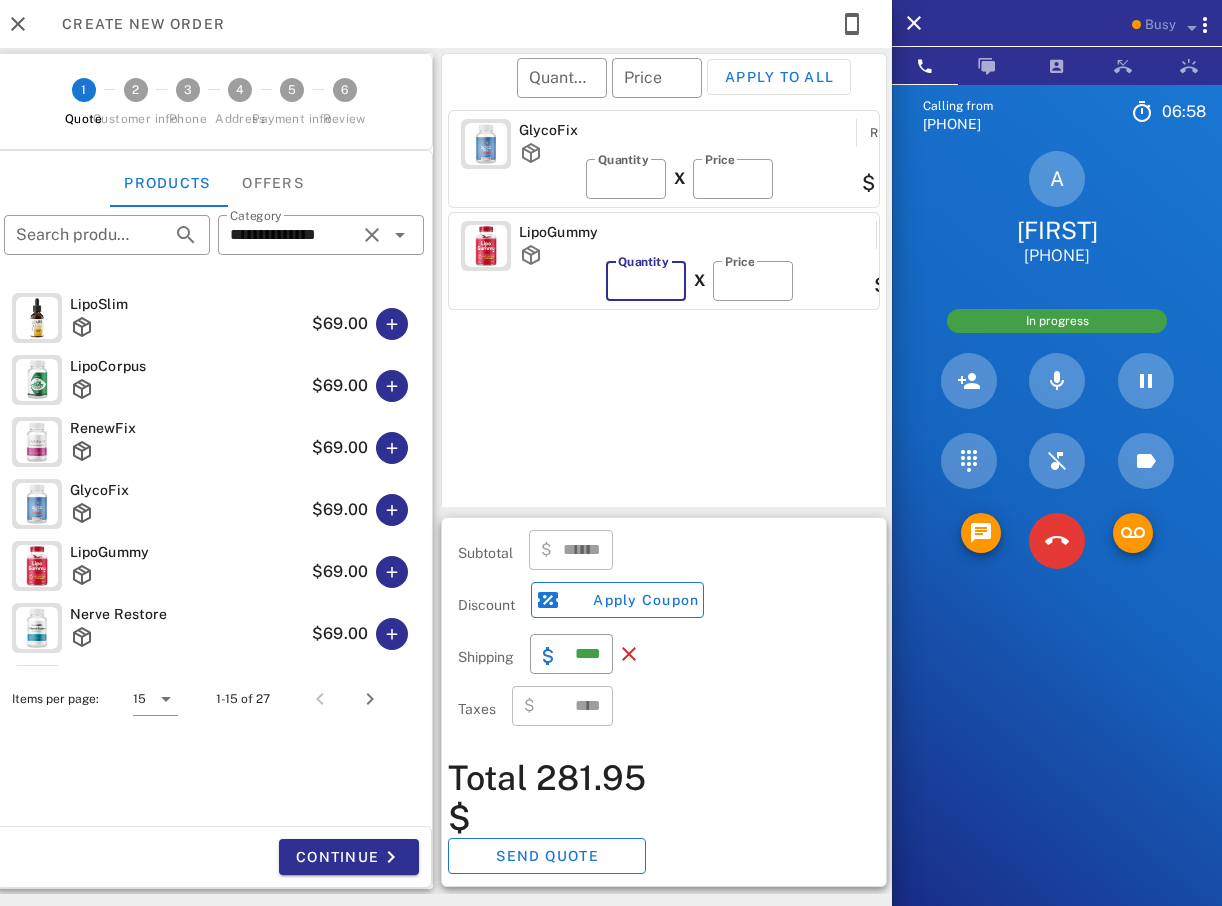 click on "*" at bounding box center (646, 281) 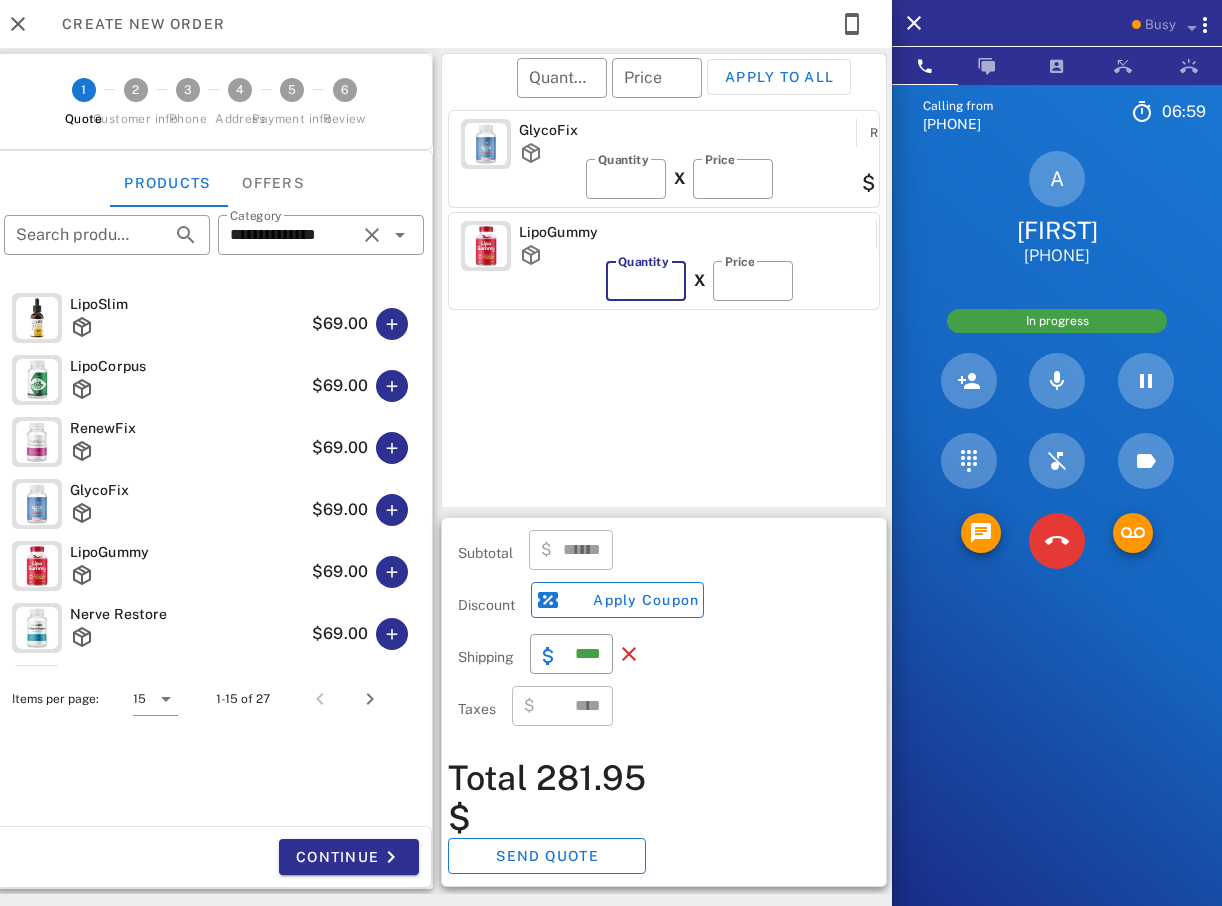 type on "******" 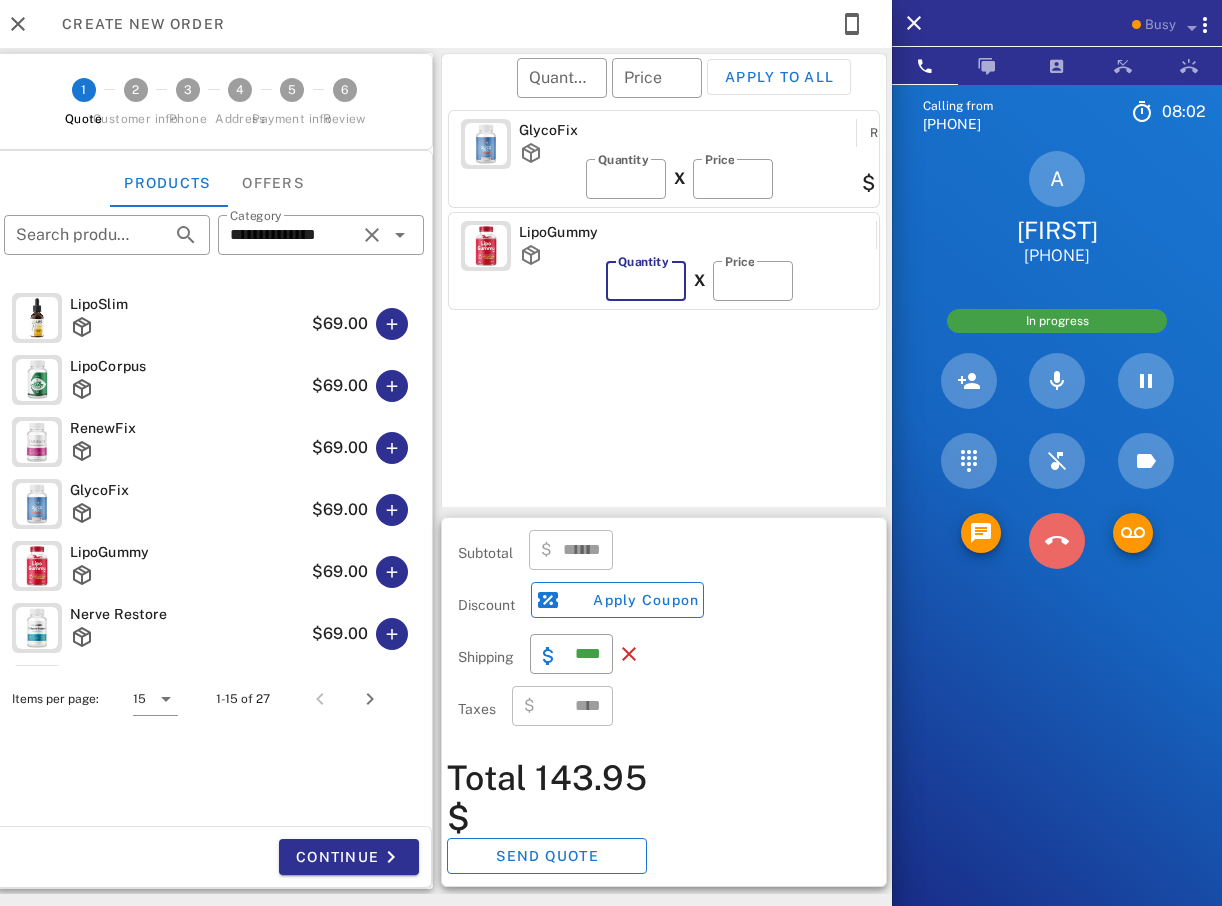 click at bounding box center [1057, 541] 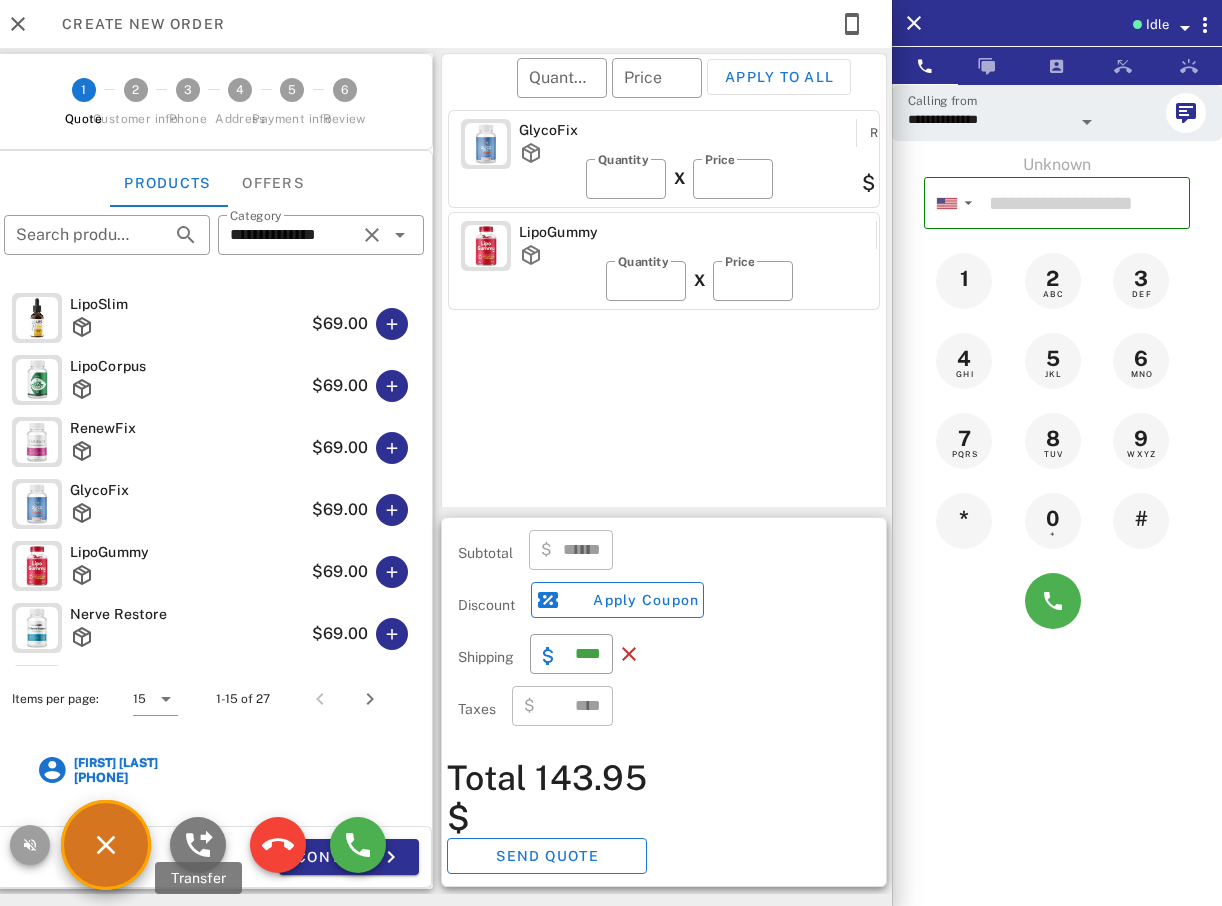 click at bounding box center (198, 845) 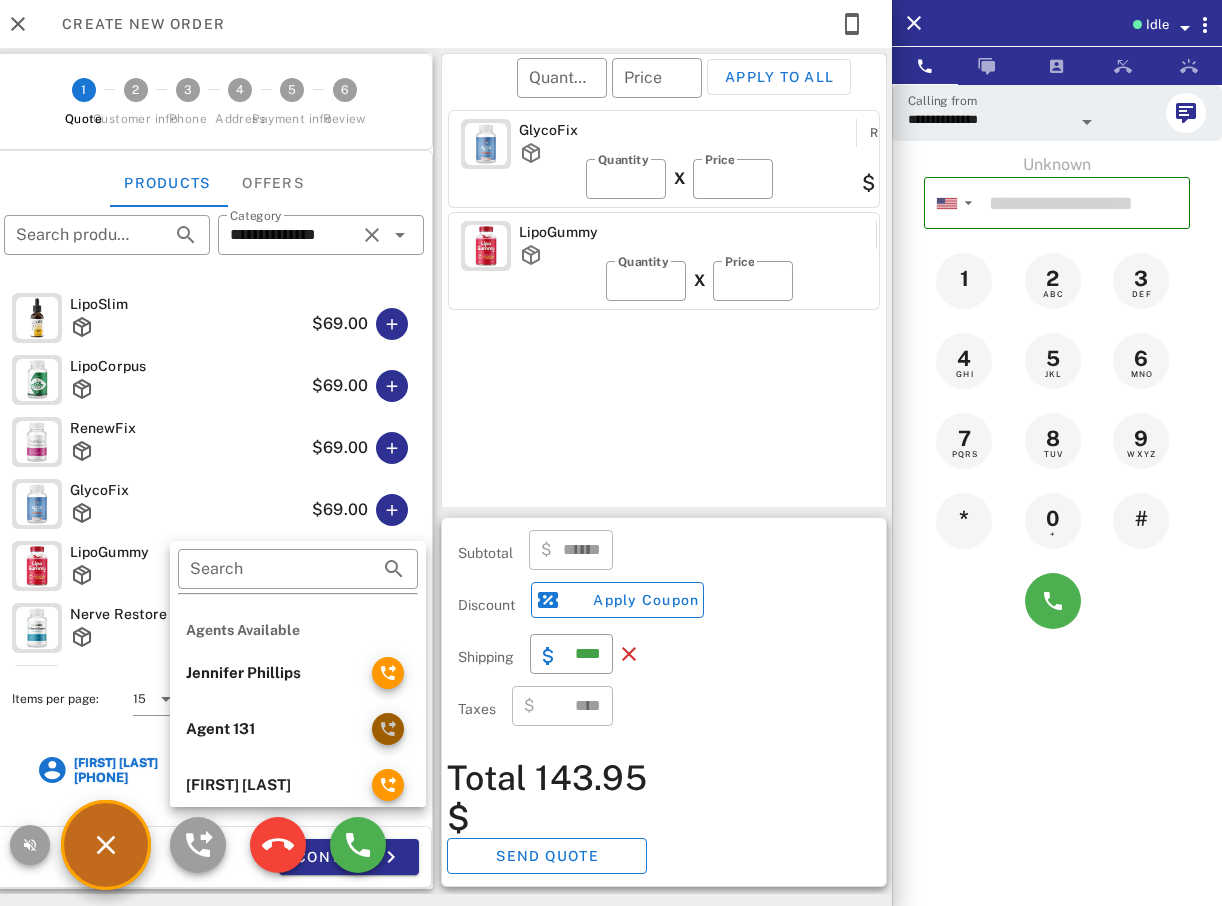 click at bounding box center [388, 729] 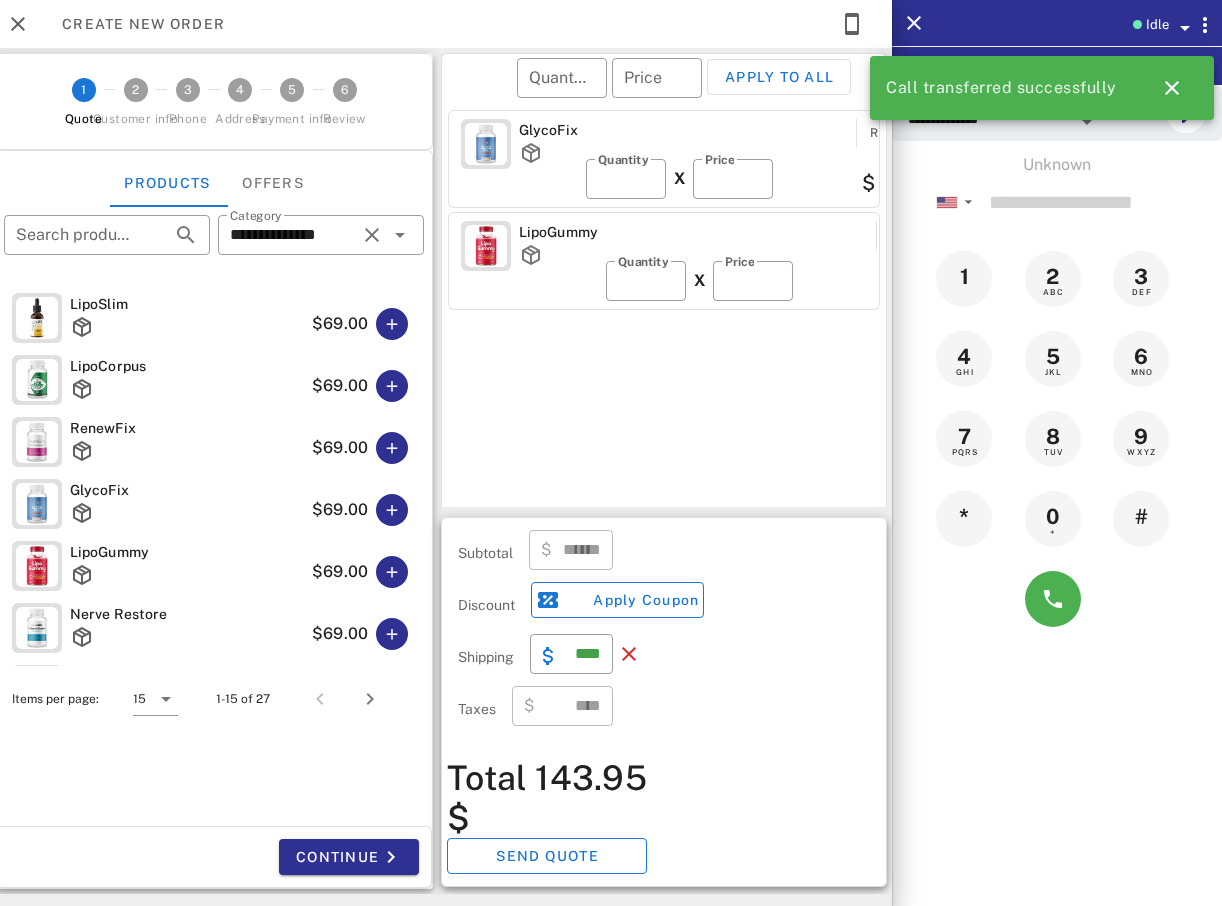 click on "Idle" at bounding box center [1057, 23] 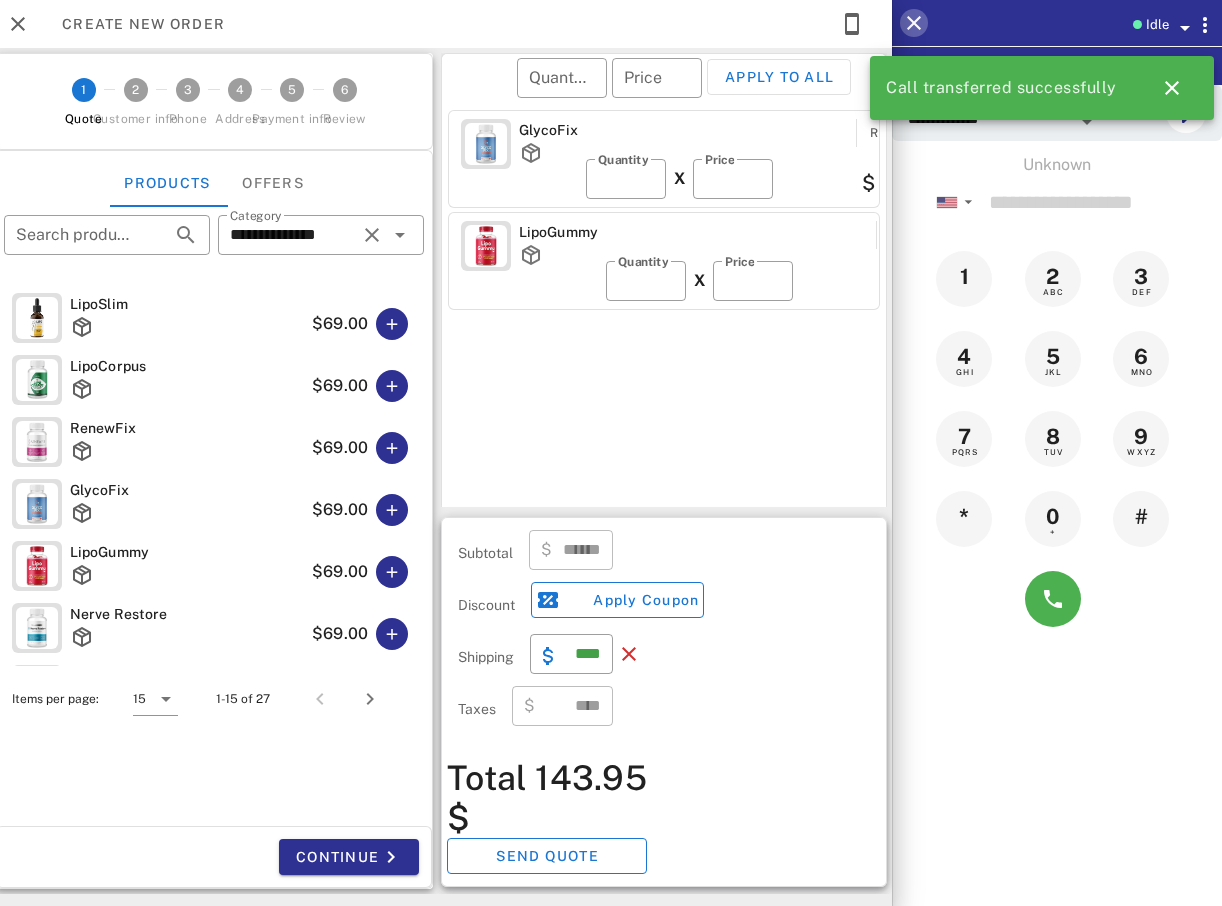 click at bounding box center [914, 23] 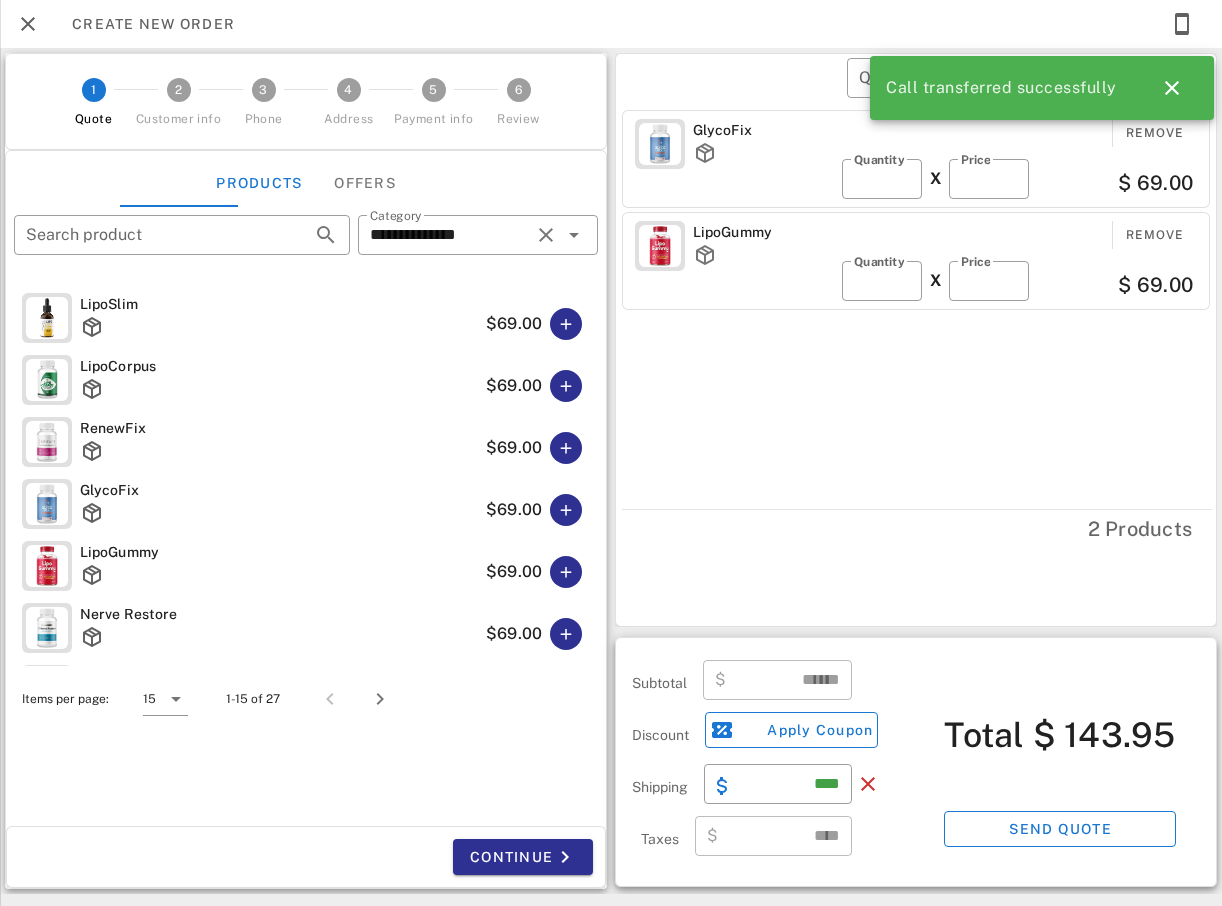 click on "Create new order" at bounding box center (611, 24) 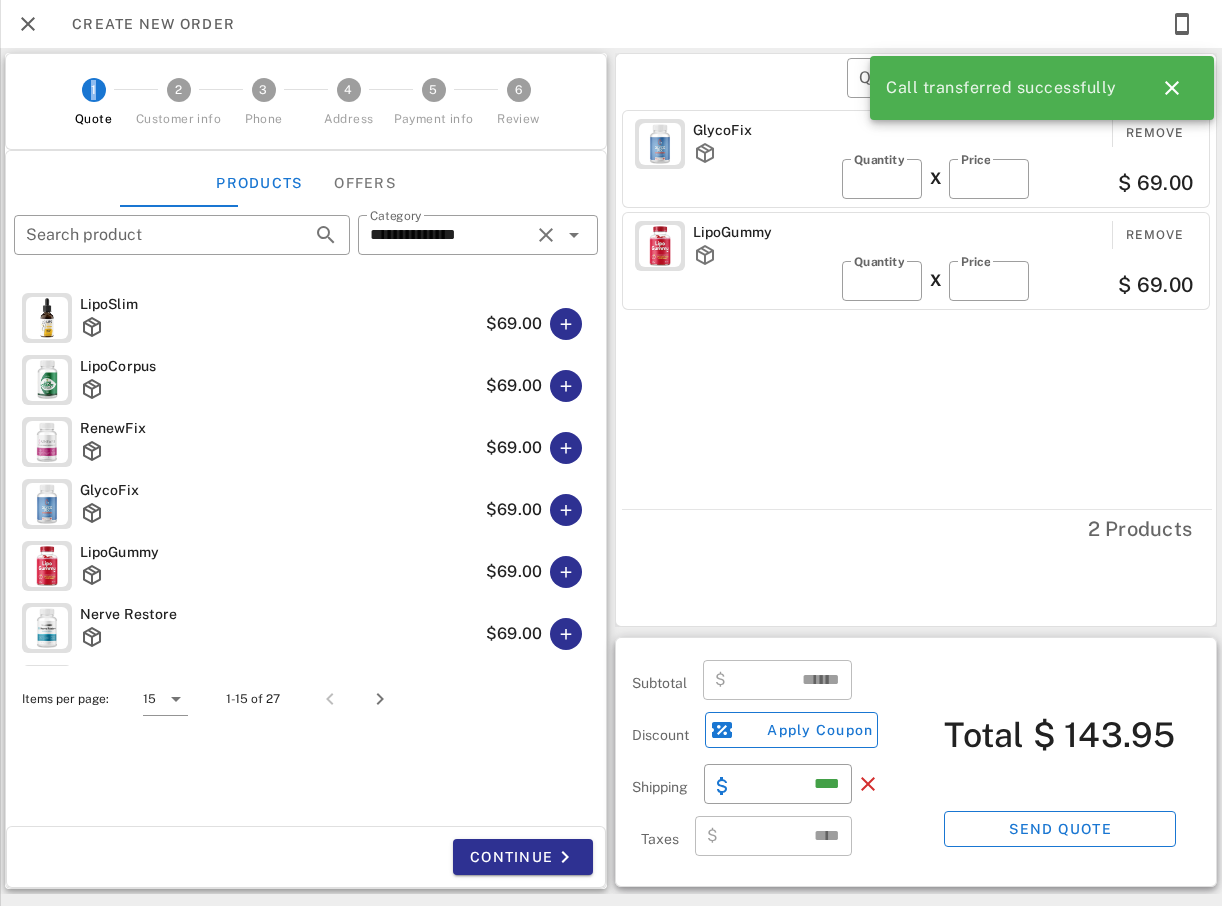 scroll, scrollTop: 16, scrollLeft: 0, axis: vertical 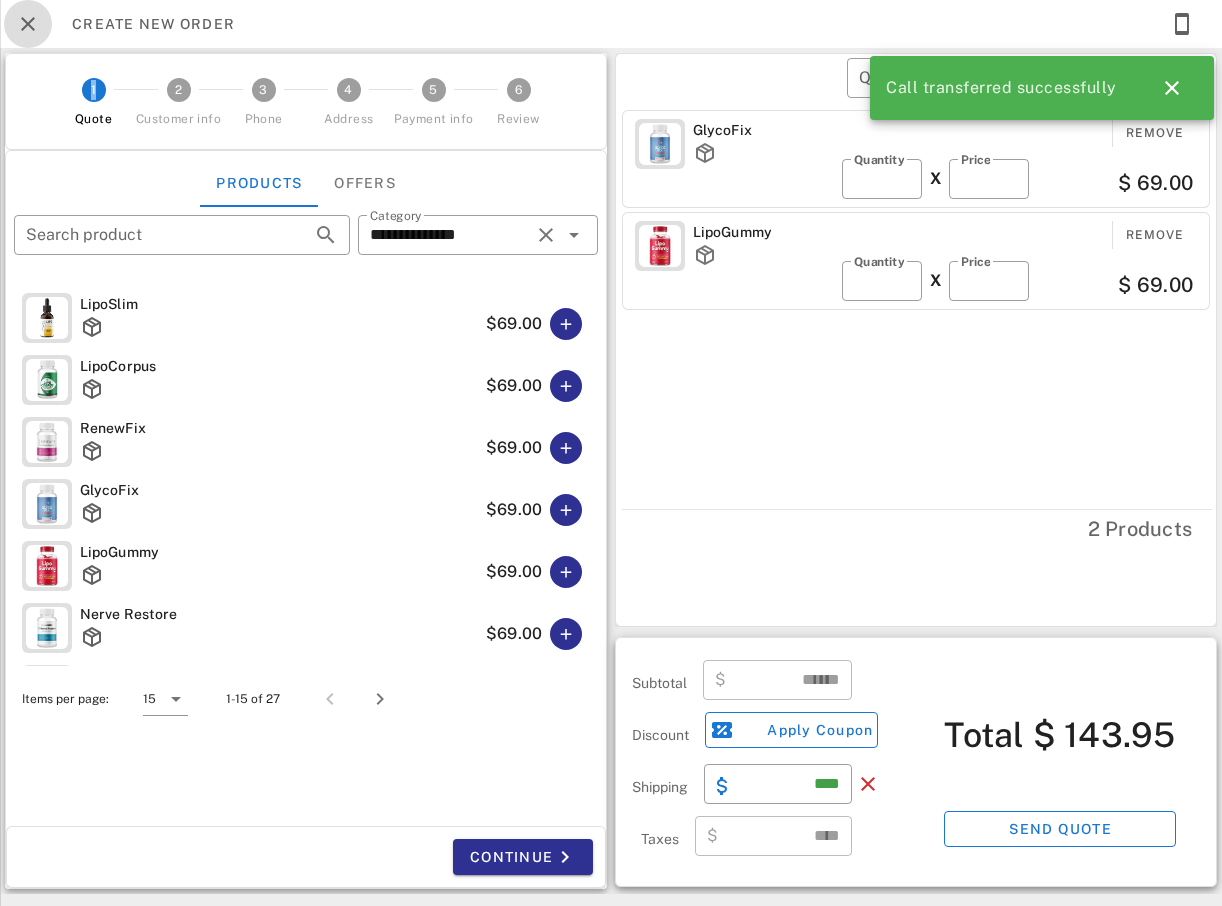 click at bounding box center [28, 24] 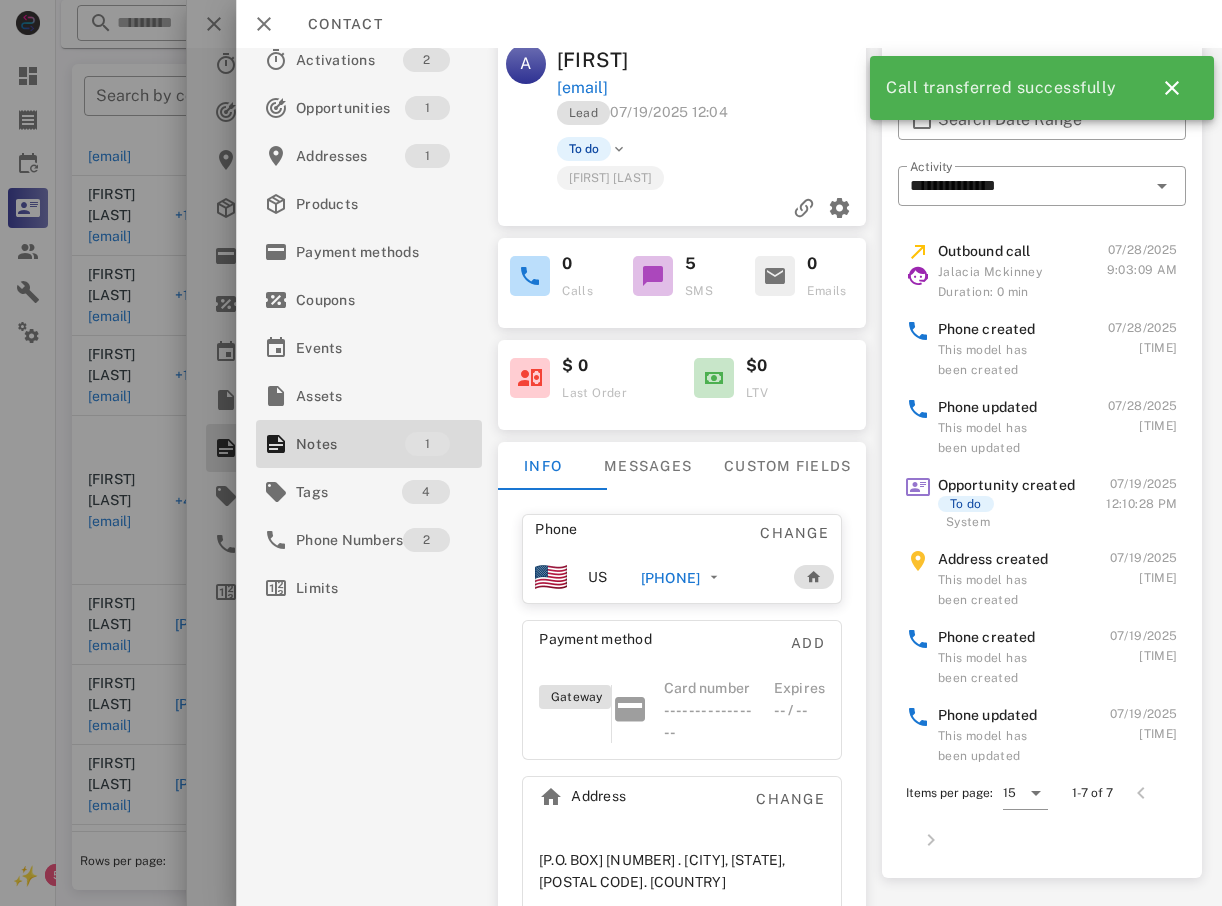 scroll, scrollTop: 38, scrollLeft: 0, axis: vertical 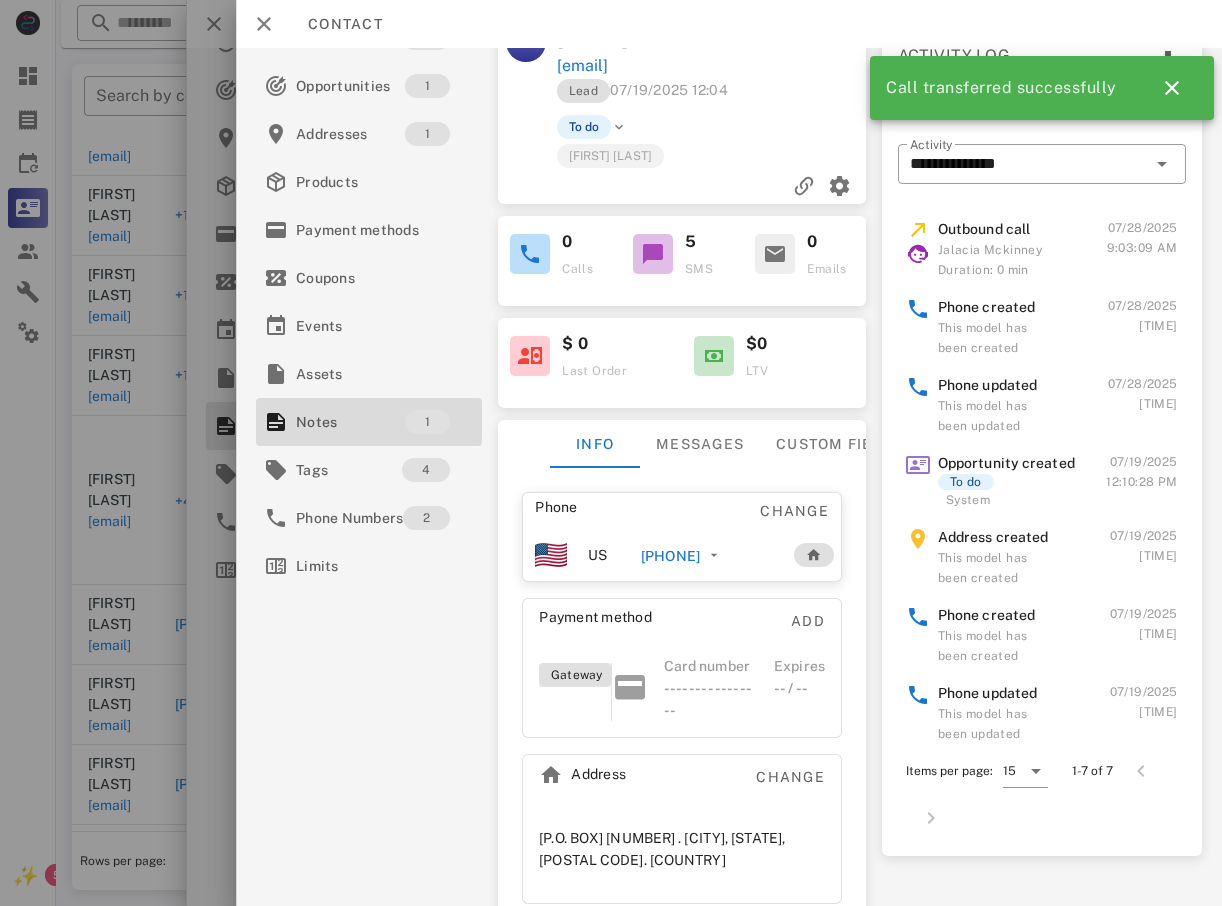 click at bounding box center [611, 453] 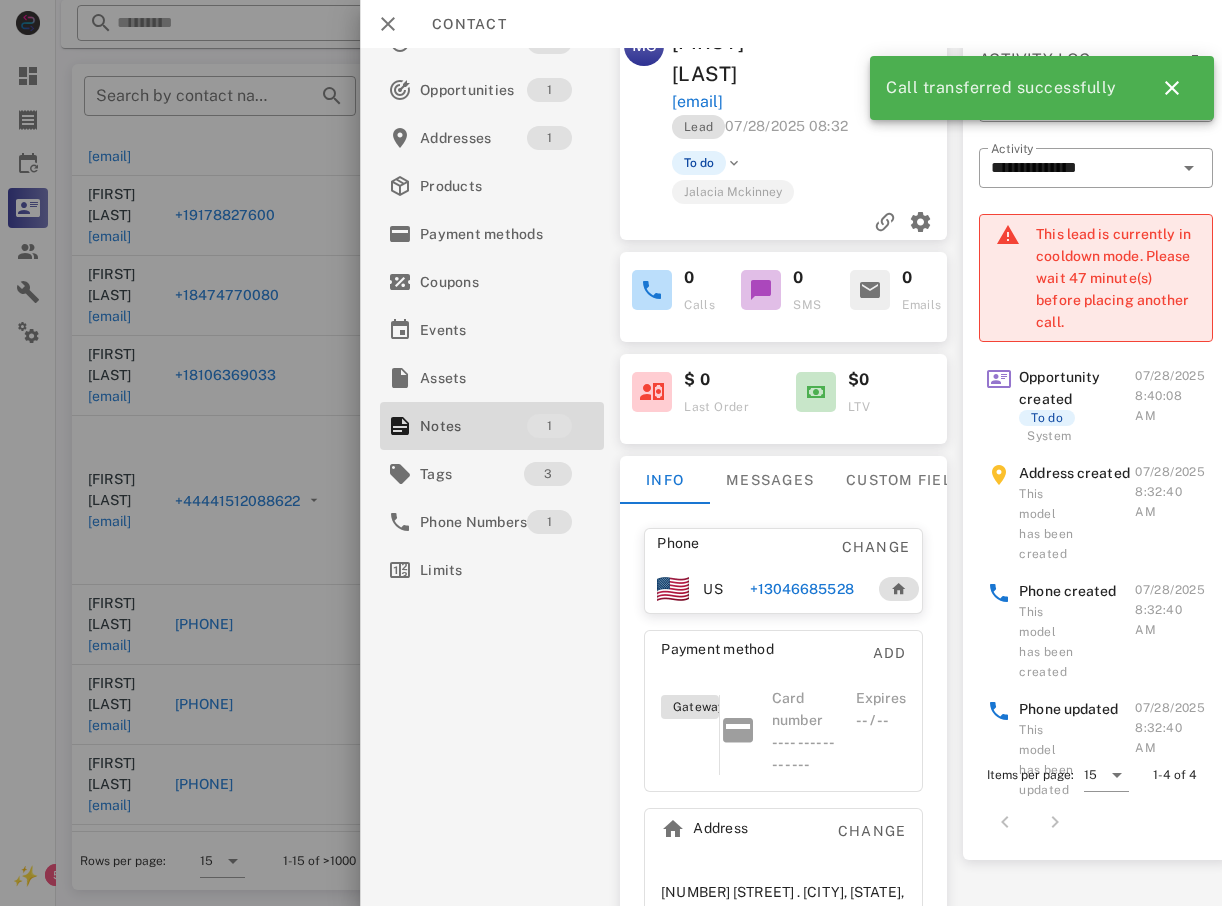 scroll, scrollTop: 70, scrollLeft: 0, axis: vertical 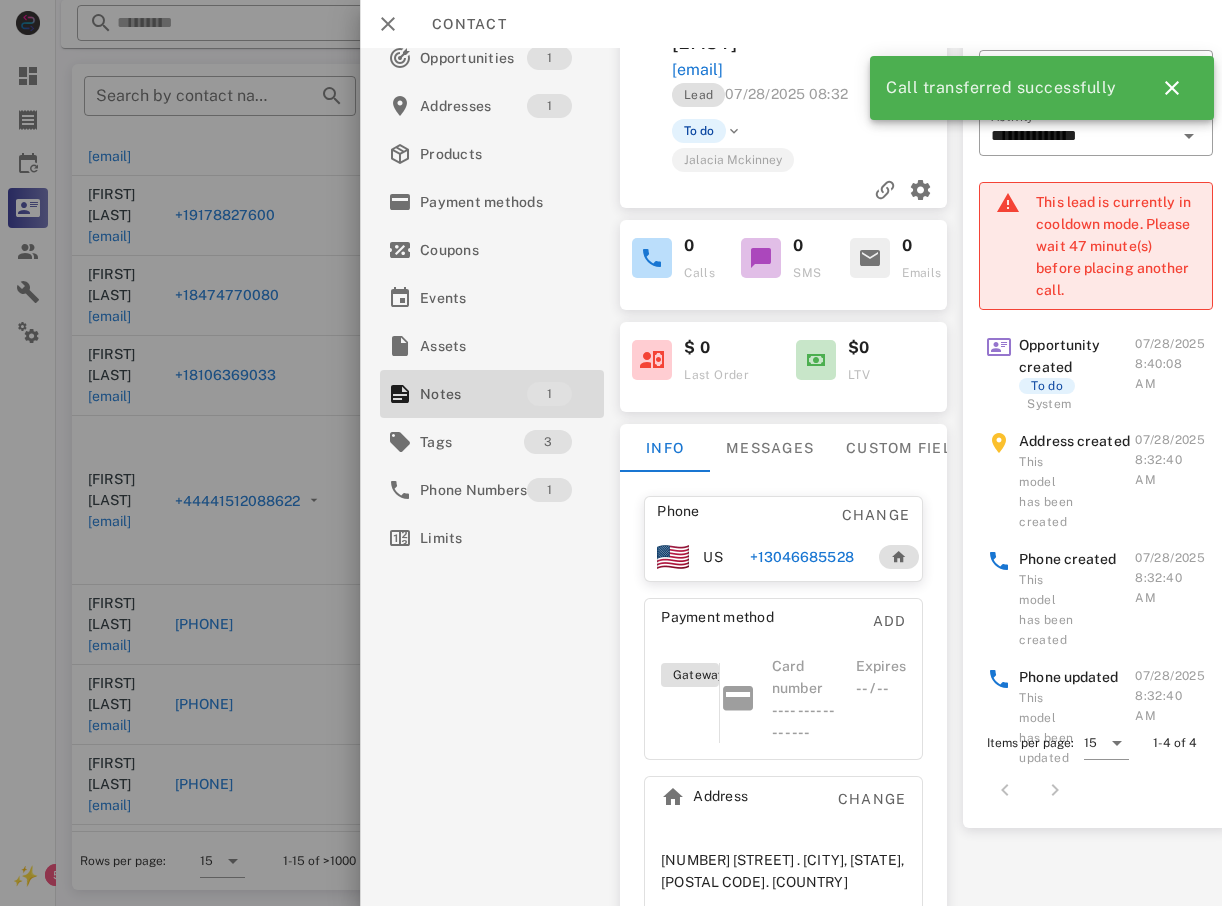 click at bounding box center (611, 453) 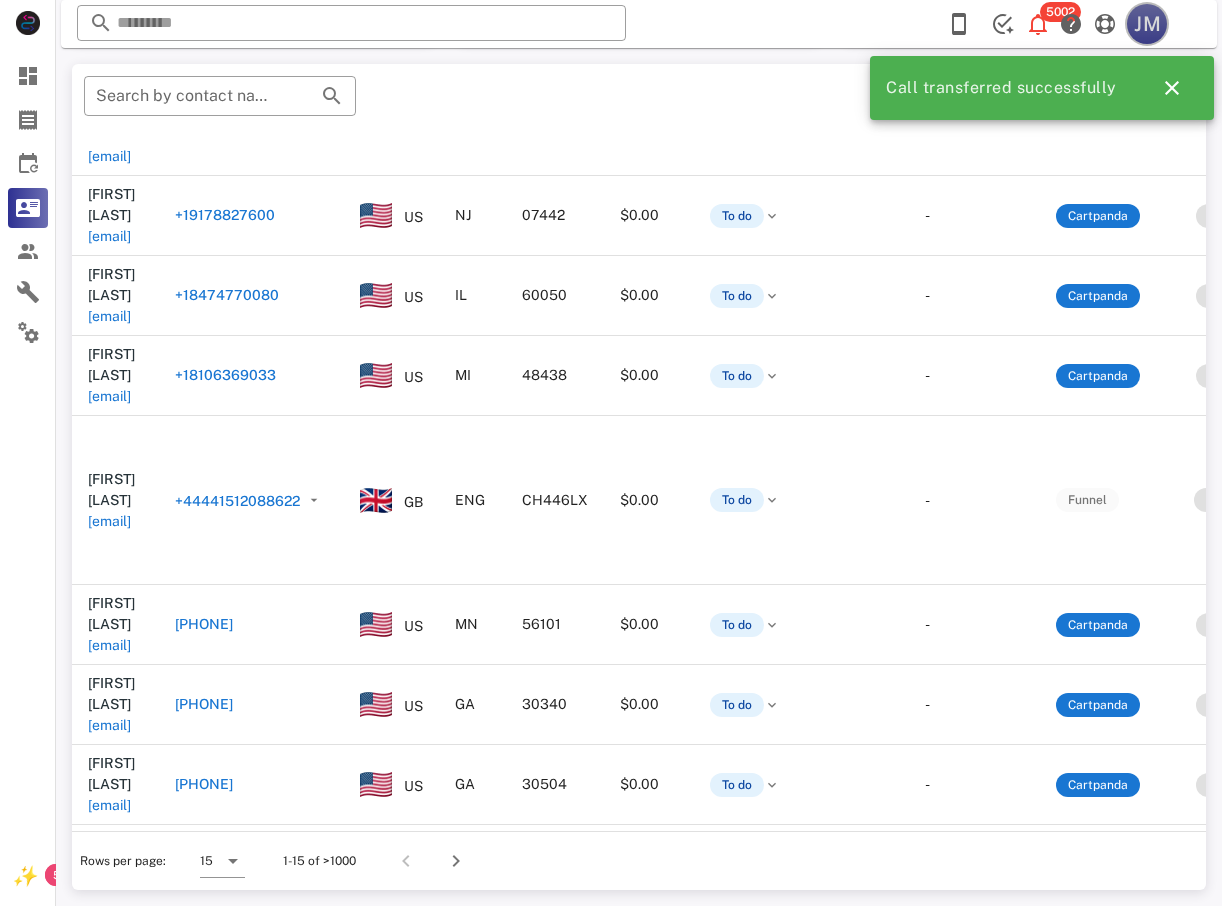drag, startPoint x: 1144, startPoint y: 17, endPoint x: 1137, endPoint y: 33, distance: 17.464249 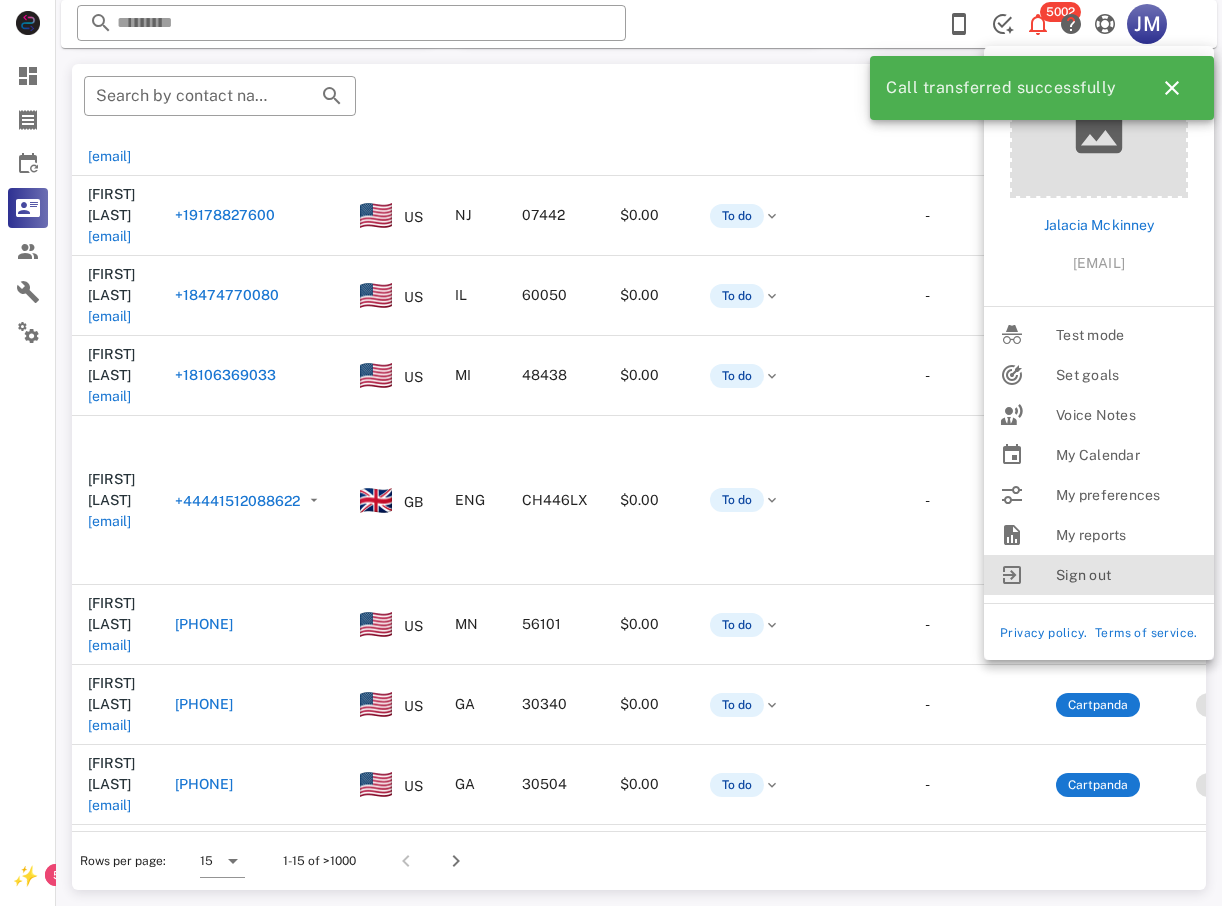 click on "Sign out" at bounding box center [1127, 575] 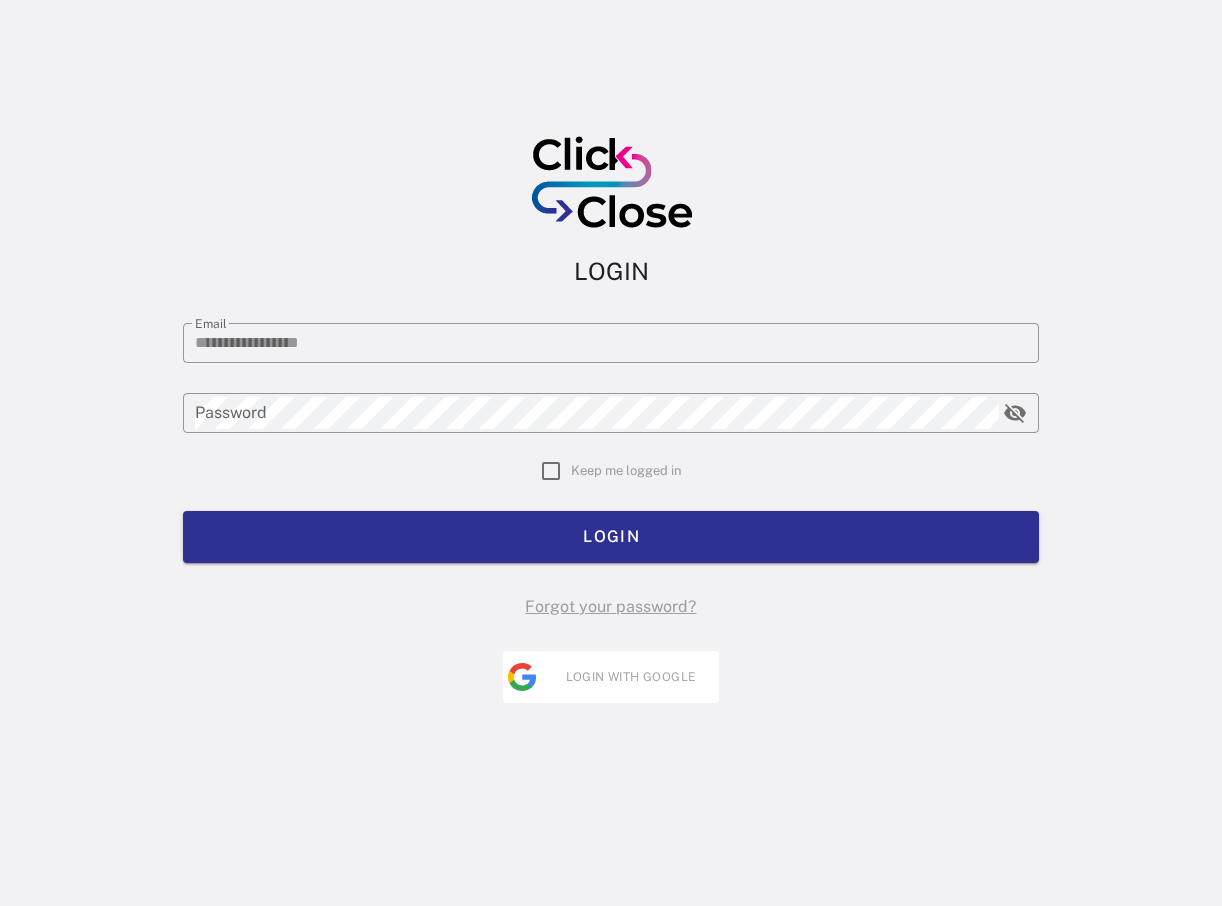 scroll, scrollTop: 0, scrollLeft: 0, axis: both 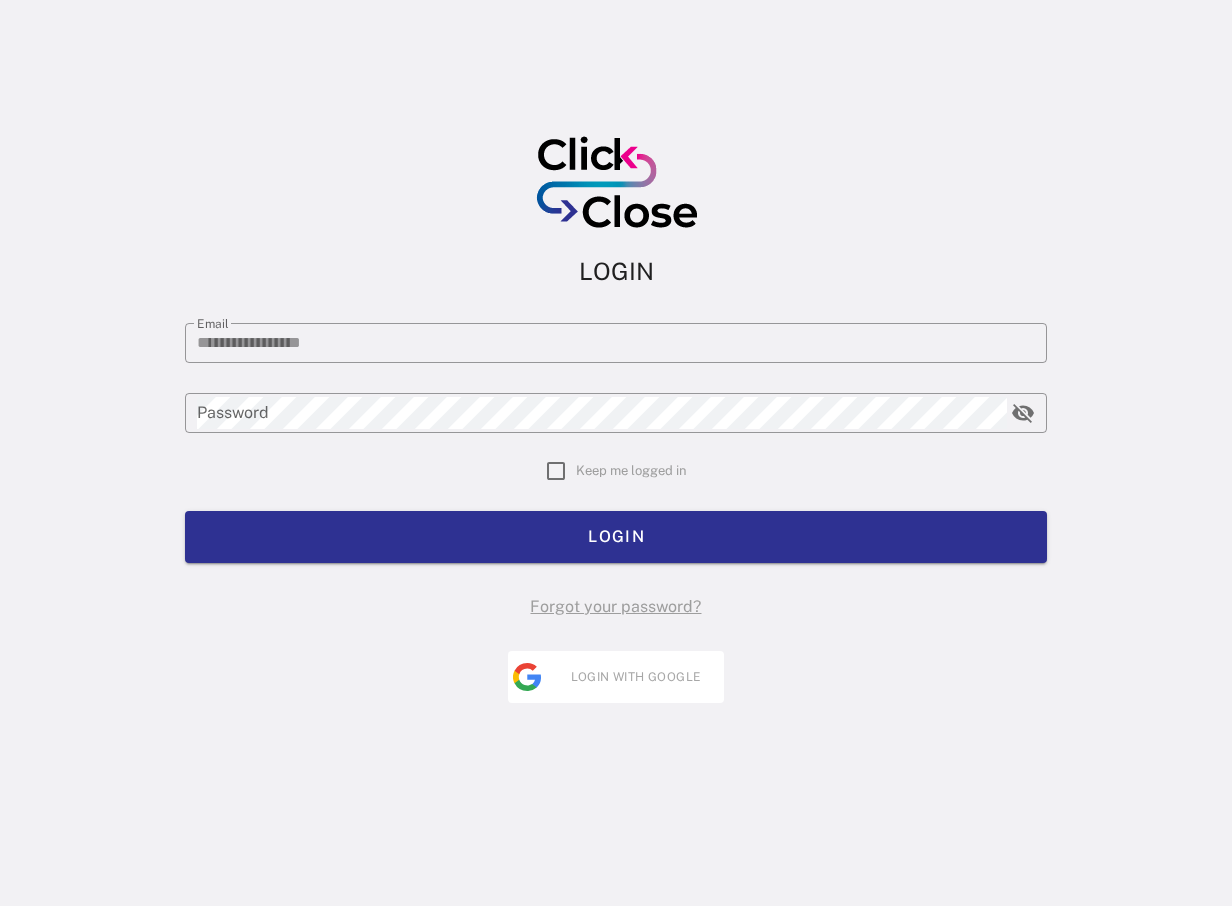 type on "**********" 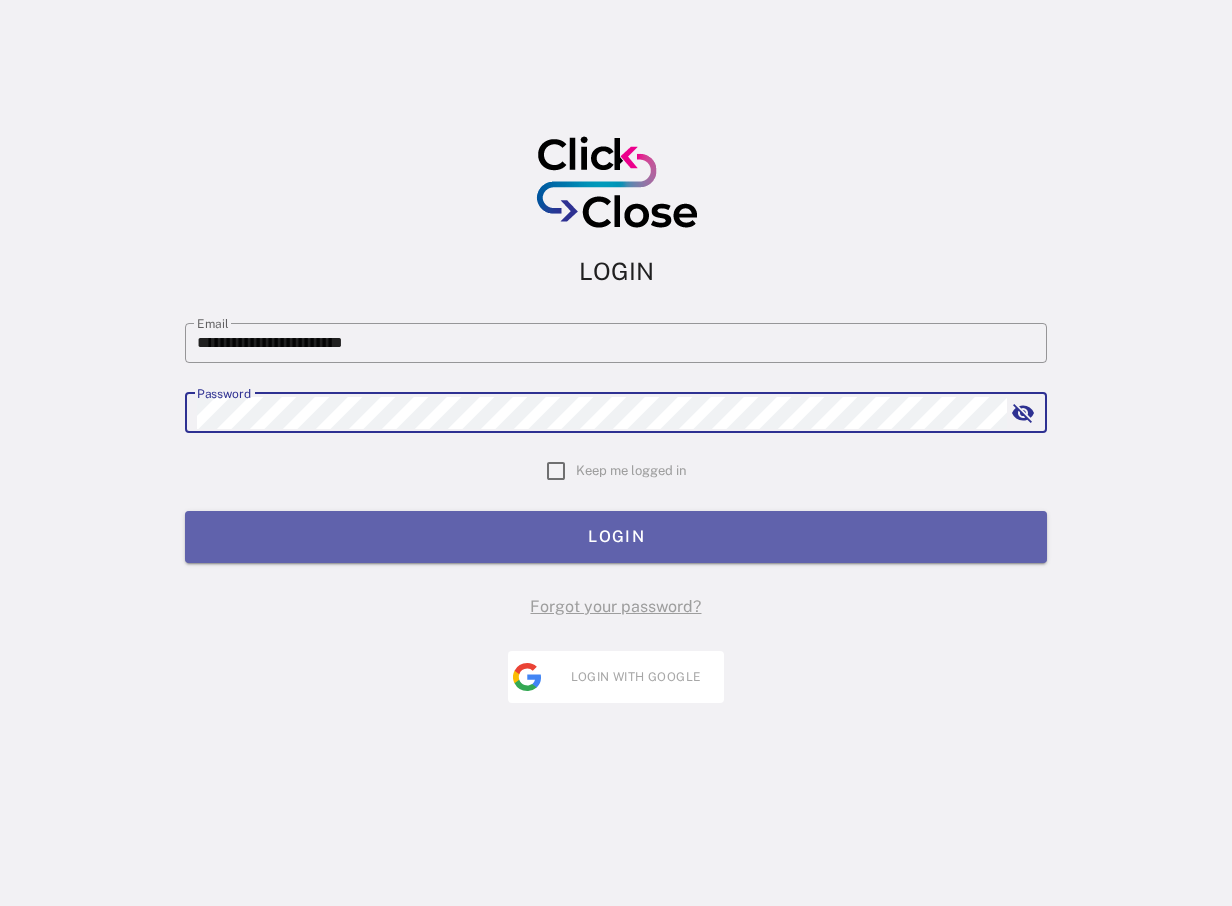 click on "LOGIN" at bounding box center [616, 537] 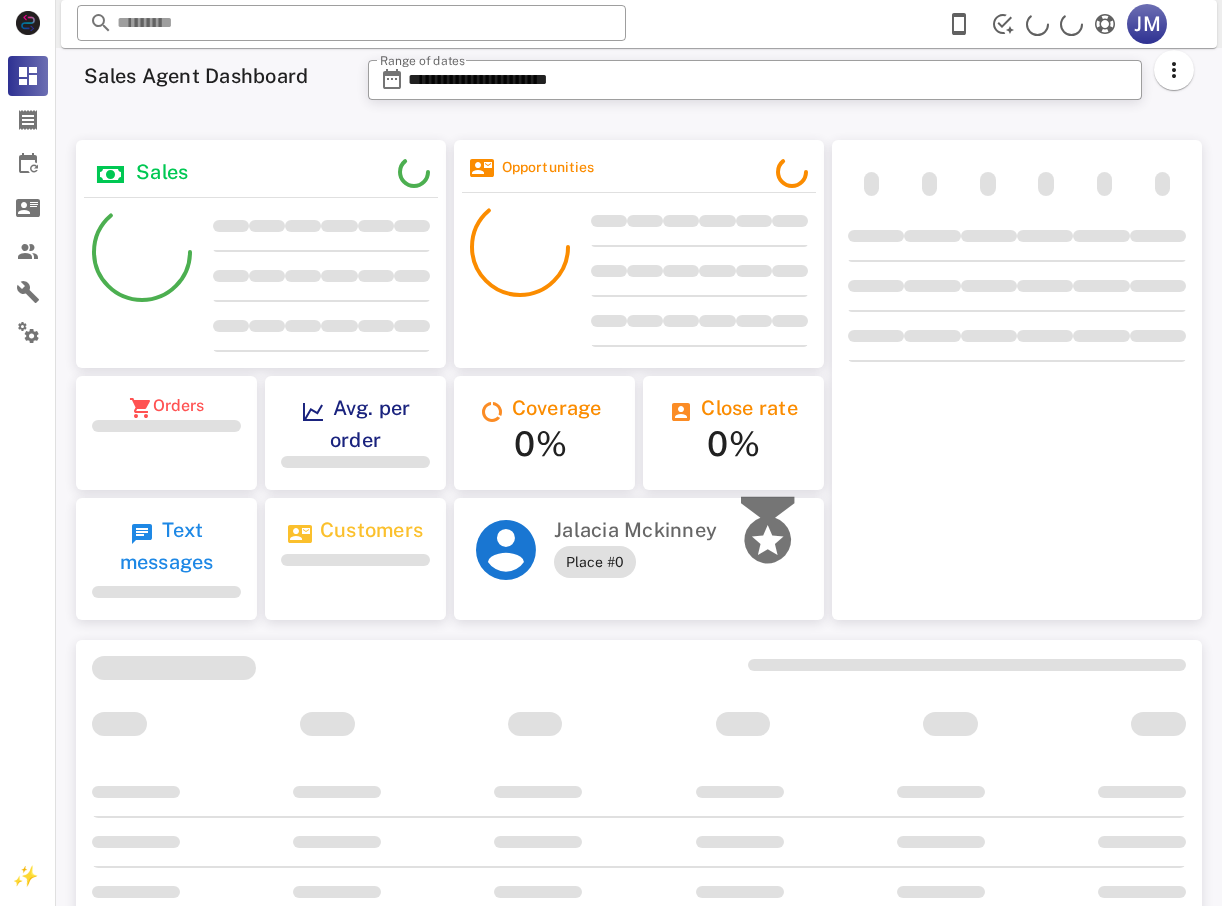 scroll, scrollTop: 0, scrollLeft: 0, axis: both 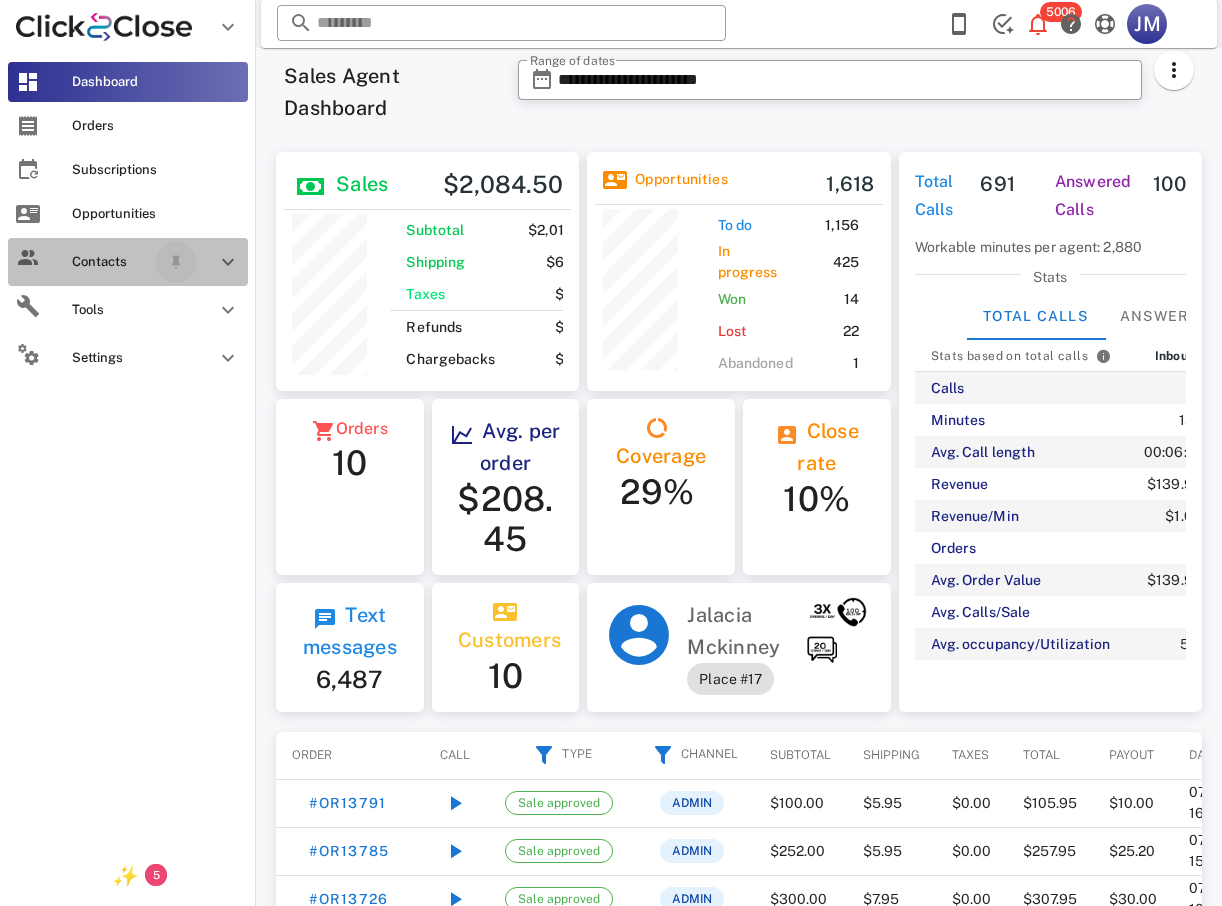 click at bounding box center (176, 262) 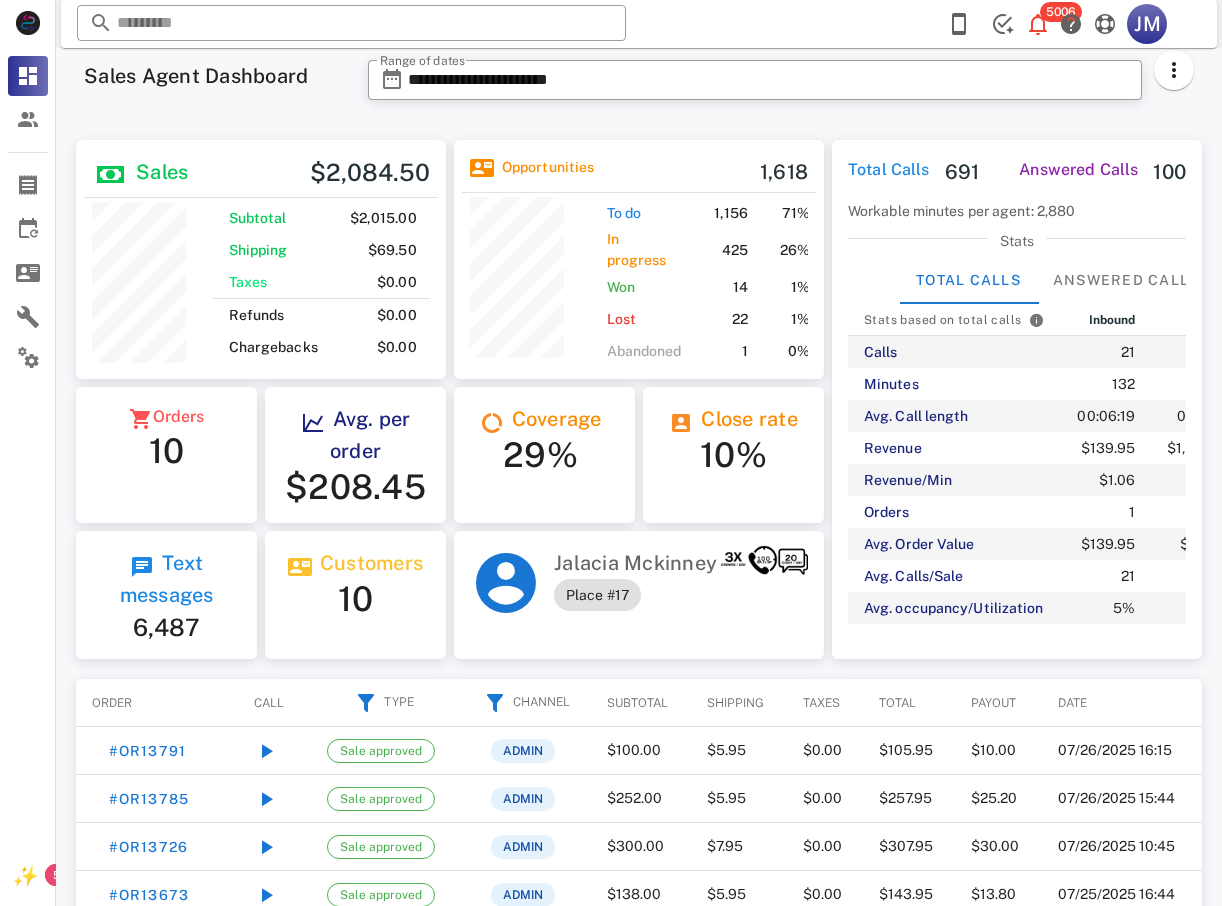 scroll, scrollTop: 999751, scrollLeft: 999630, axis: both 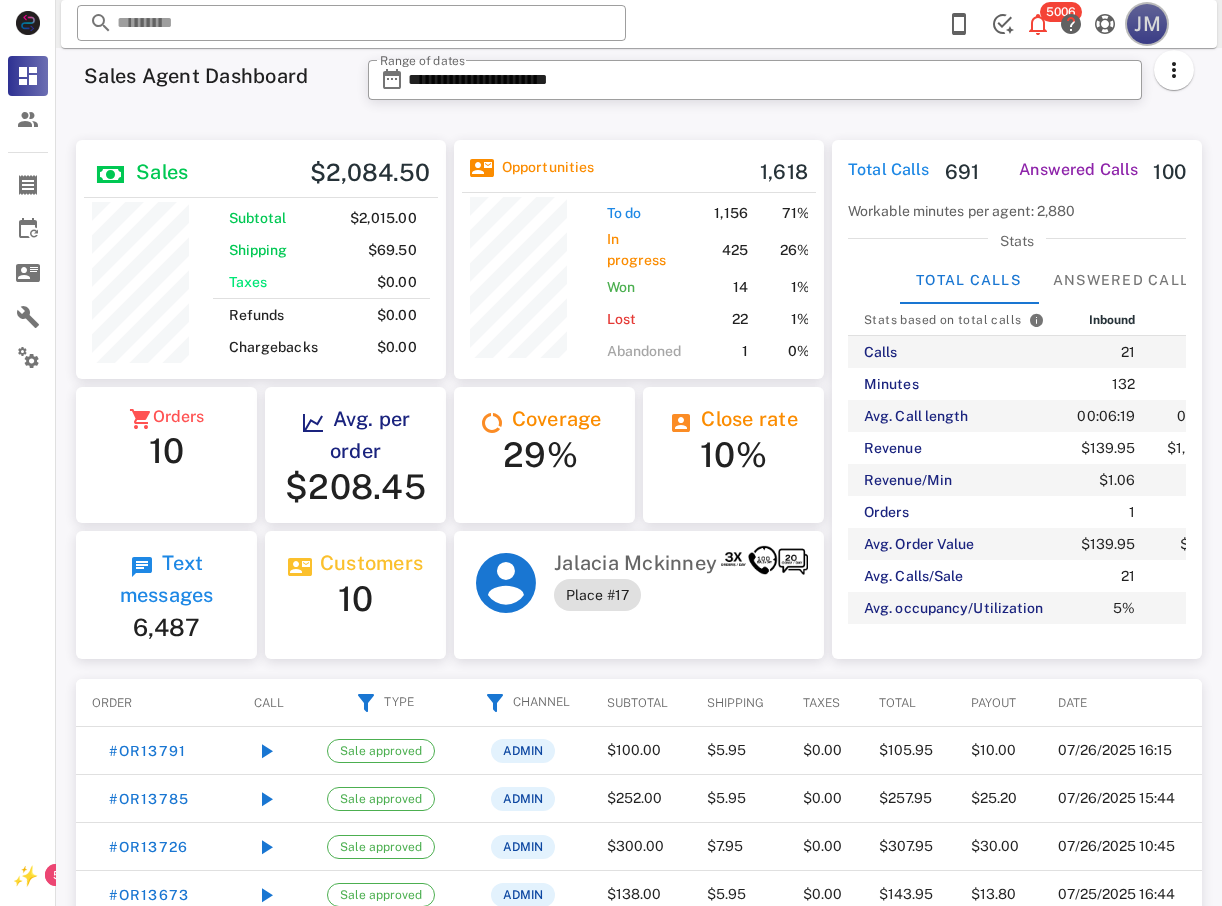 drag, startPoint x: 1144, startPoint y: 15, endPoint x: 1144, endPoint y: 27, distance: 12 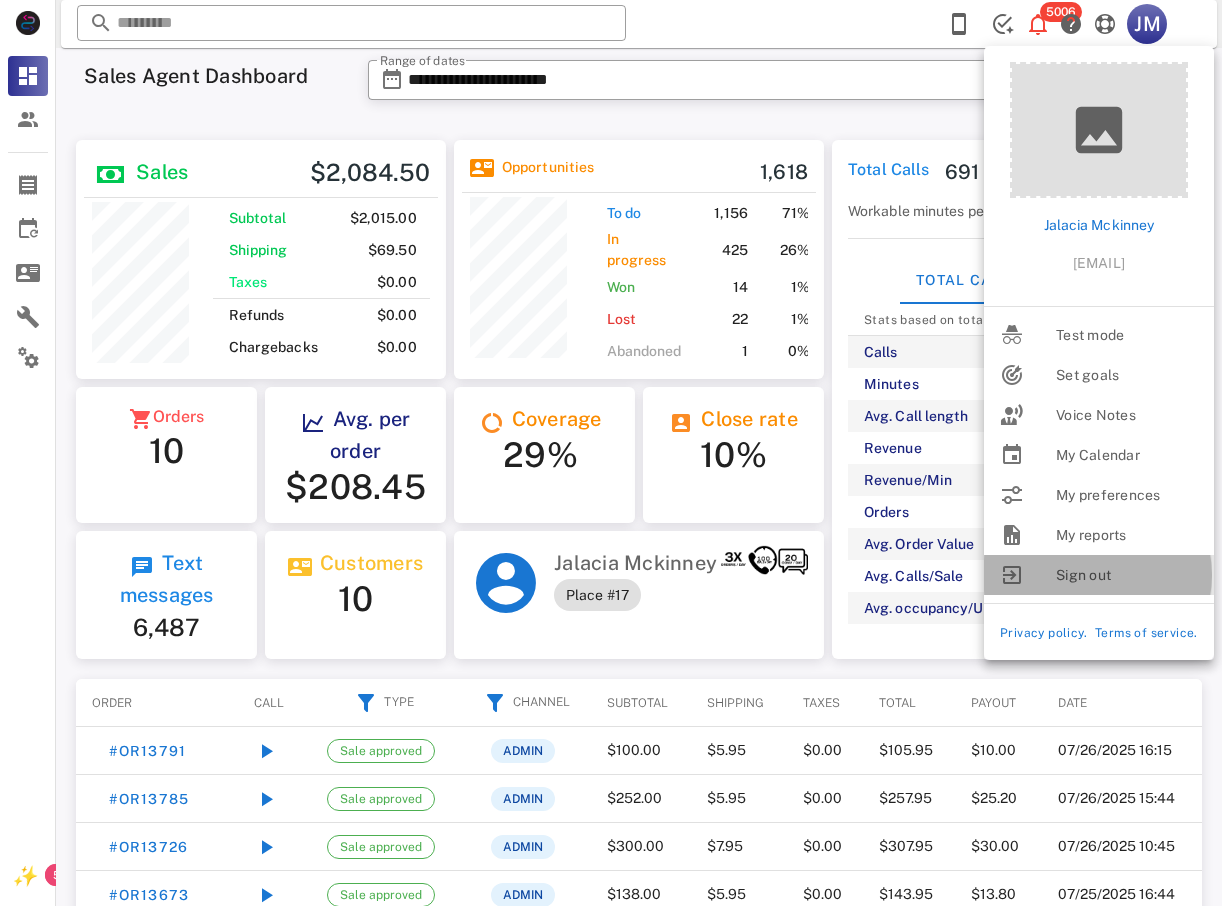 click on "Sign out" at bounding box center [1127, 575] 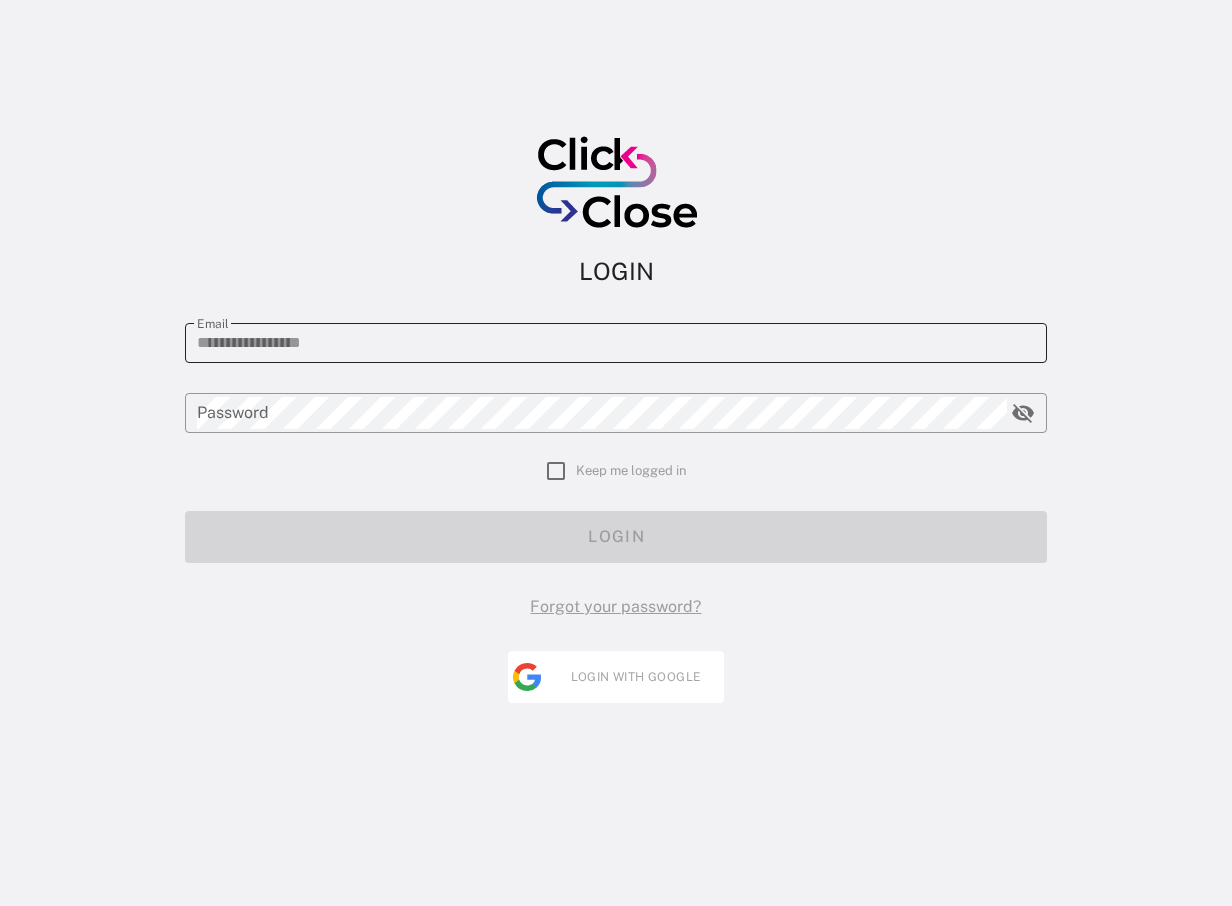 type on "**********" 